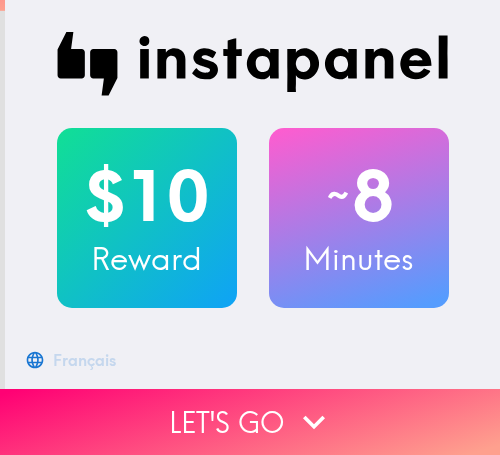 scroll, scrollTop: 0, scrollLeft: 0, axis: both 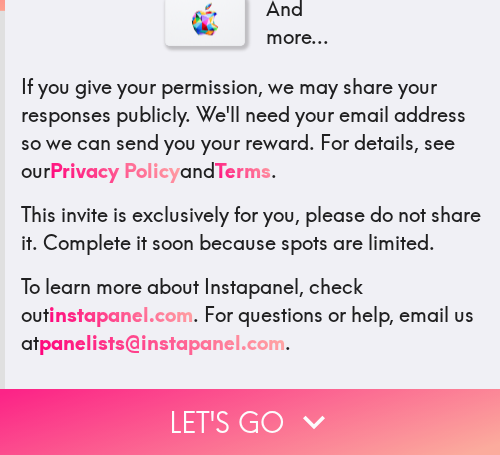 click on "Let's go" at bounding box center [250, 422] 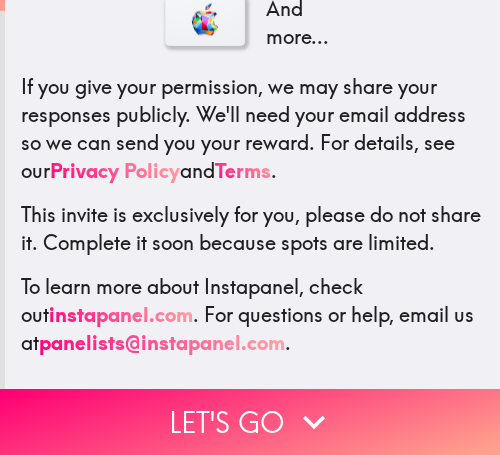 scroll, scrollTop: 0, scrollLeft: 0, axis: both 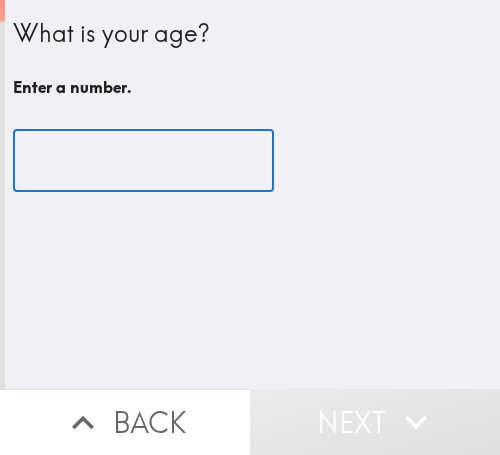 click at bounding box center [143, 161] 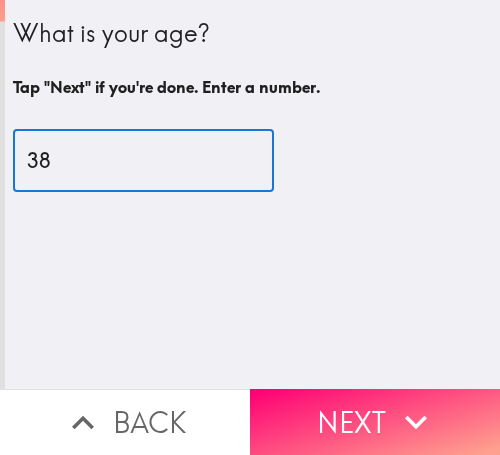 type on "38" 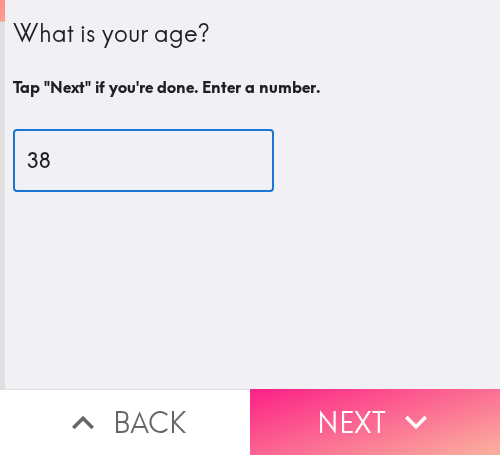 click on "Next" at bounding box center (375, 422) 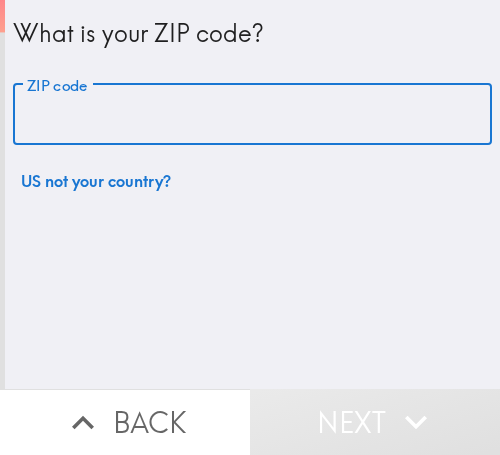 click on "ZIP code" at bounding box center (252, 115) 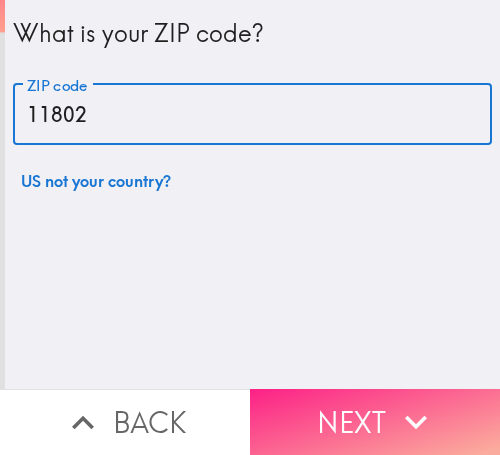 type on "11802" 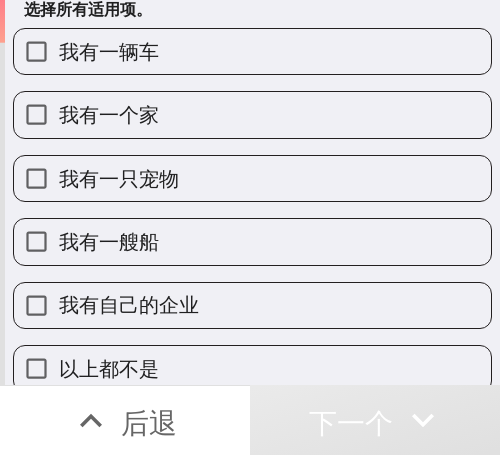 scroll, scrollTop: 103, scrollLeft: 0, axis: vertical 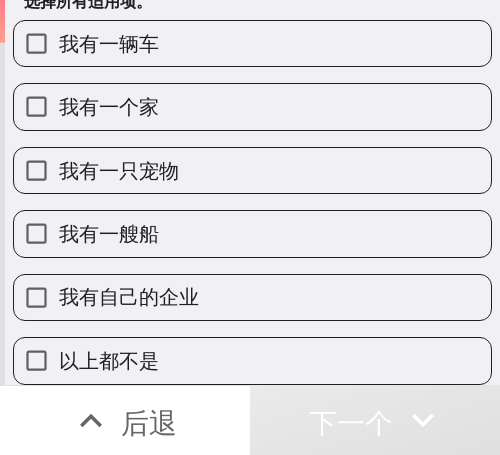 click on "我有自己的企业" at bounding box center [252, 297] 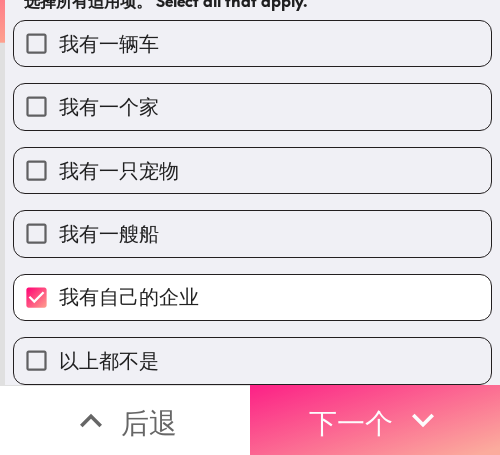 click on "下一个" at bounding box center (351, 422) 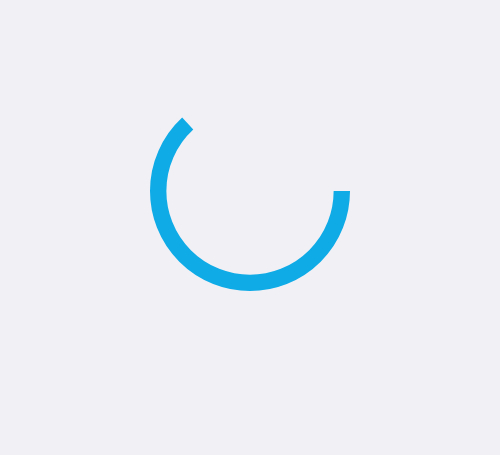 scroll, scrollTop: 0, scrollLeft: 0, axis: both 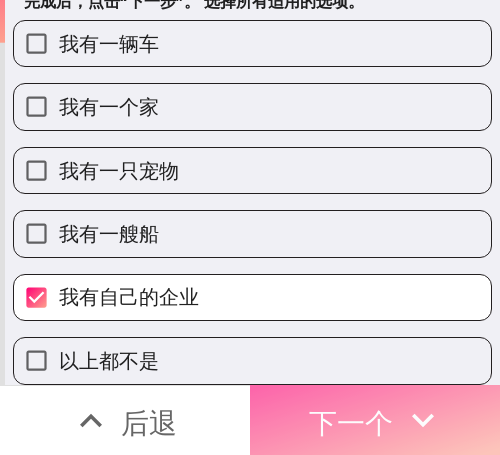 drag, startPoint x: 360, startPoint y: 396, endPoint x: 419, endPoint y: 414, distance: 61.68468 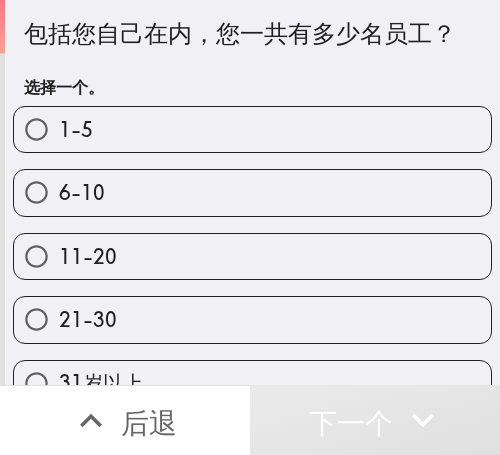 drag, startPoint x: 356, startPoint y: 310, endPoint x: 408, endPoint y: 318, distance: 52.611786 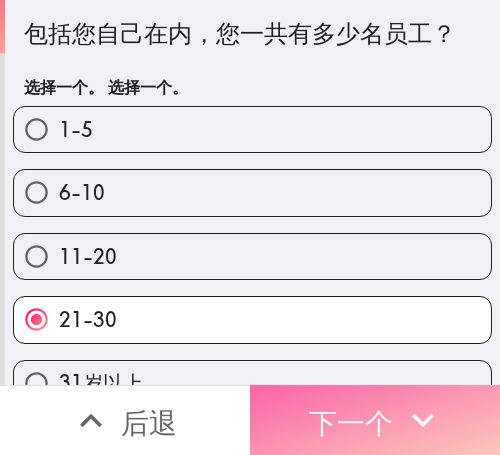 click on "下一个" at bounding box center [351, 422] 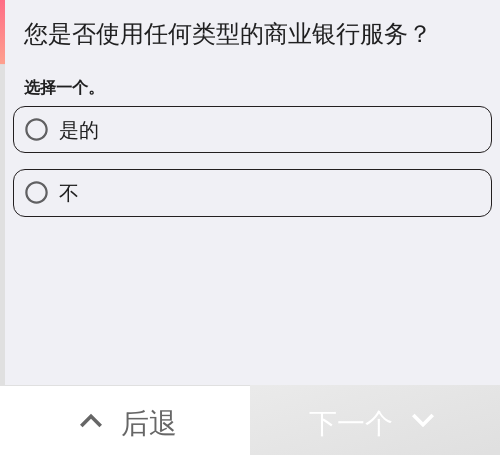scroll, scrollTop: 0, scrollLeft: 0, axis: both 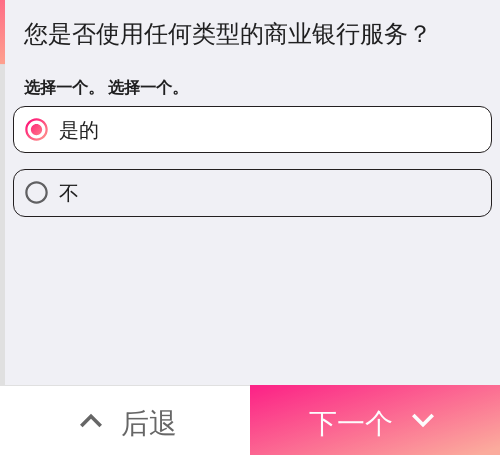 click on "下一个" at bounding box center [351, 420] 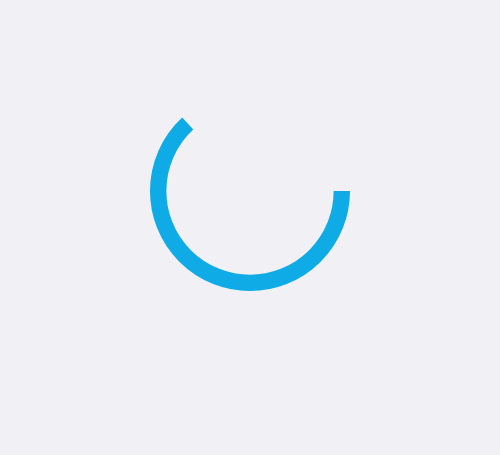 scroll, scrollTop: 0, scrollLeft: 0, axis: both 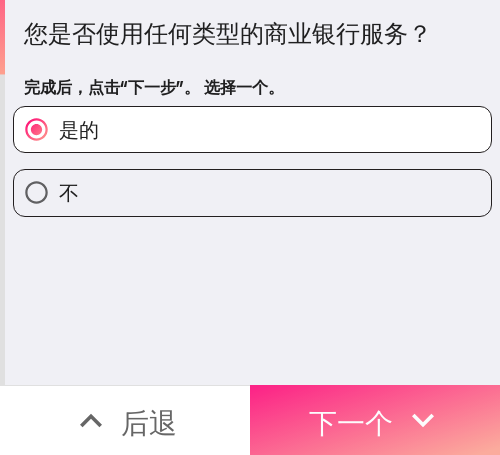 click 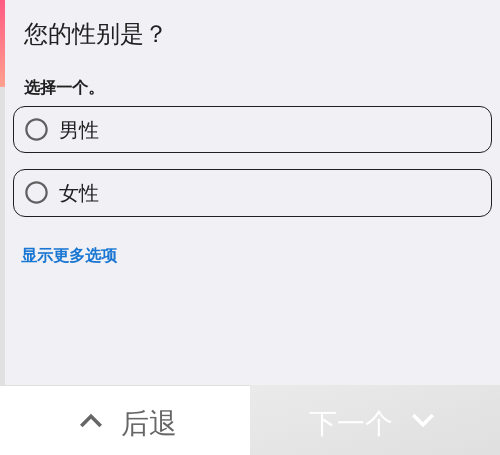 type 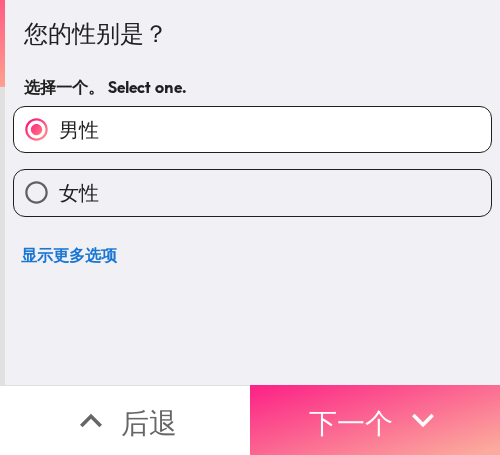 click 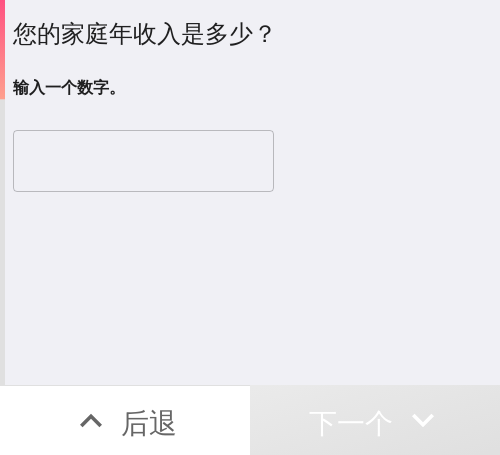 click at bounding box center [143, 161] 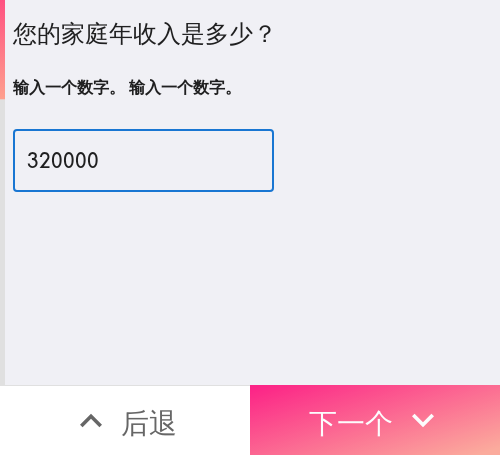 type on "320000" 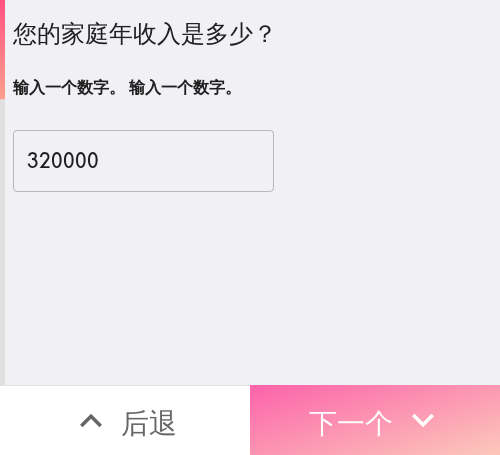 click on "下一个" at bounding box center [351, 422] 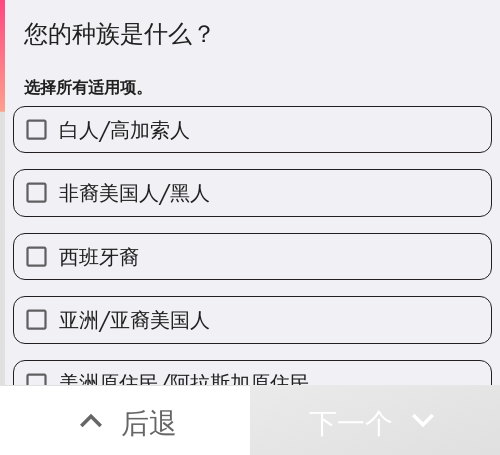 click on "白人/高加索人" at bounding box center (252, 129) 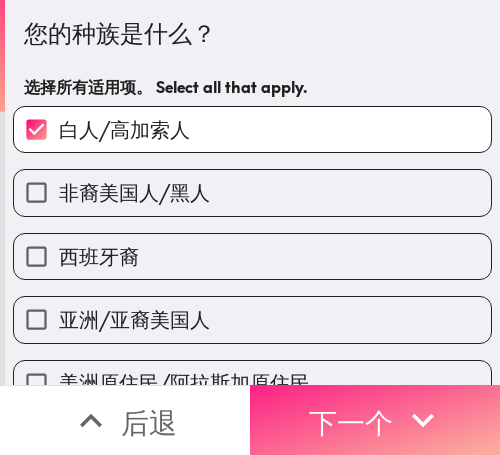 click on "下一个" at bounding box center [351, 422] 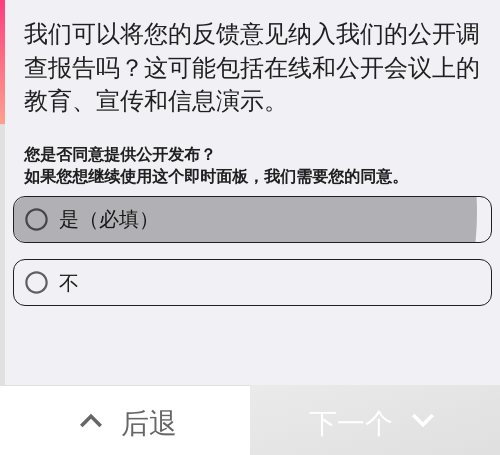 click on "是（必填）" at bounding box center (252, 219) 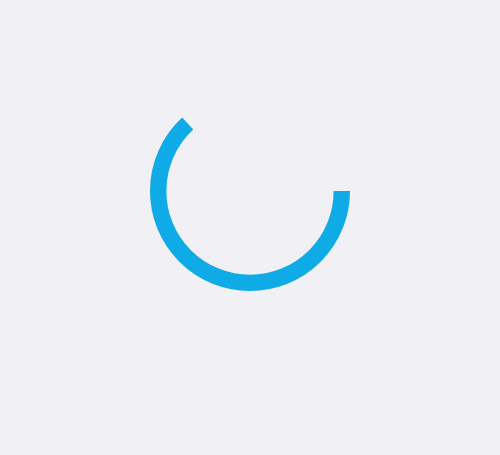 scroll, scrollTop: 0, scrollLeft: 0, axis: both 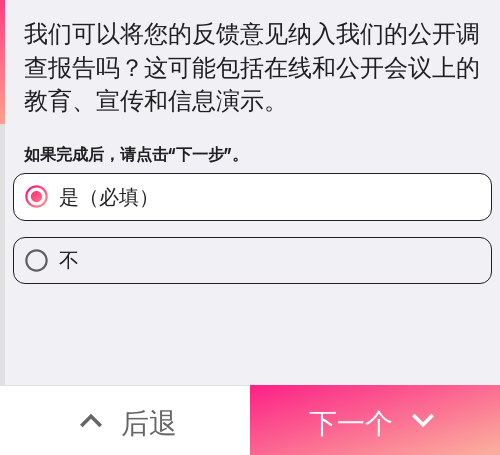 click on "下一个" at bounding box center [351, 422] 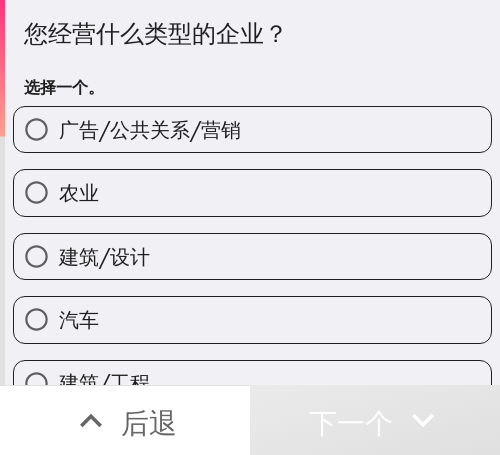 click on "广告/公共关系/营销" at bounding box center (150, 129) 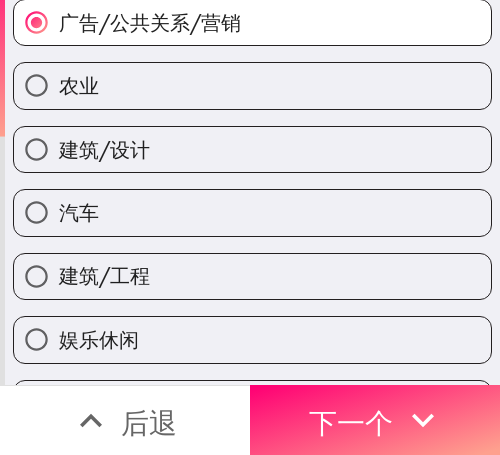scroll, scrollTop: 0, scrollLeft: 0, axis: both 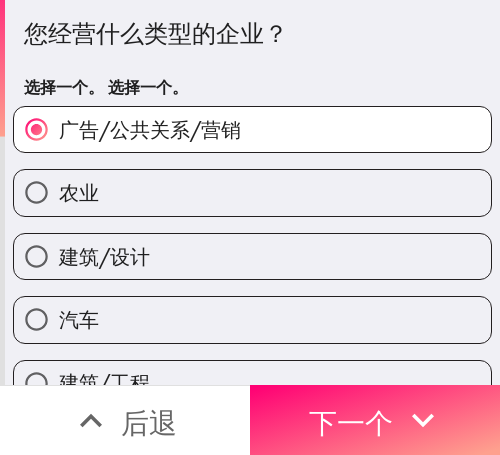click on "农业" at bounding box center [252, 192] 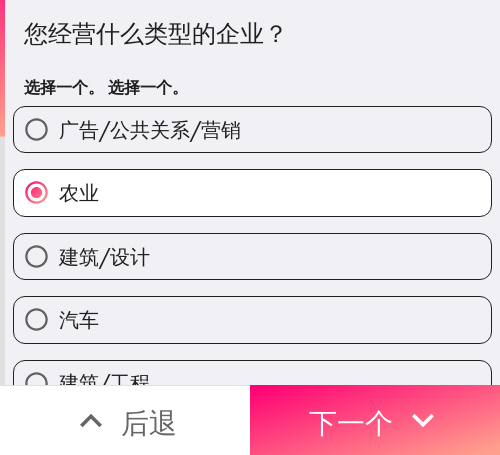 click on "广告/公共关系/营销" at bounding box center [150, 129] 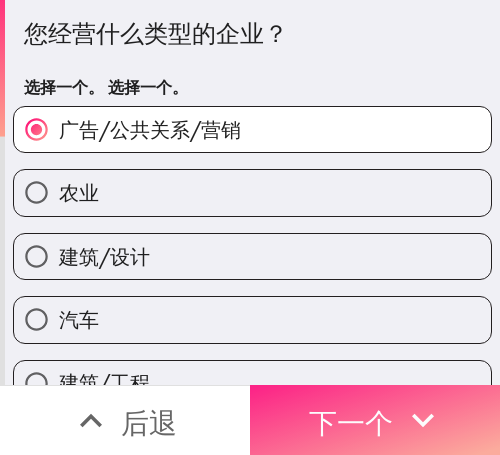 click on "下一个" at bounding box center [351, 422] 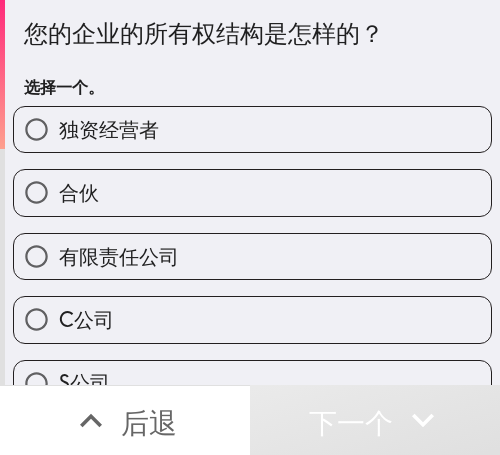 click on "独资经营者" at bounding box center [252, 129] 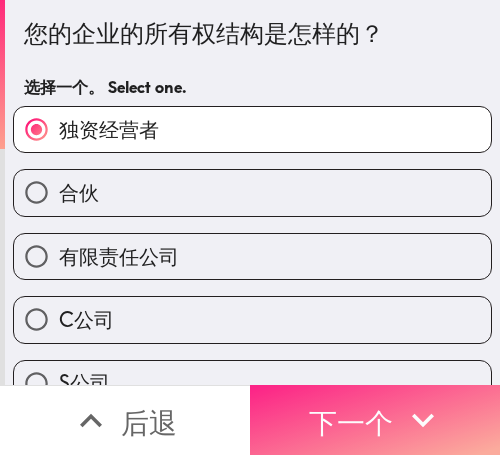 click on "下一个" at bounding box center (351, 420) 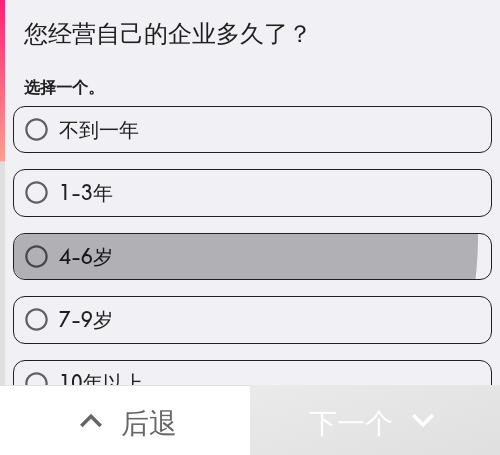click on "4-6岁" at bounding box center [252, 256] 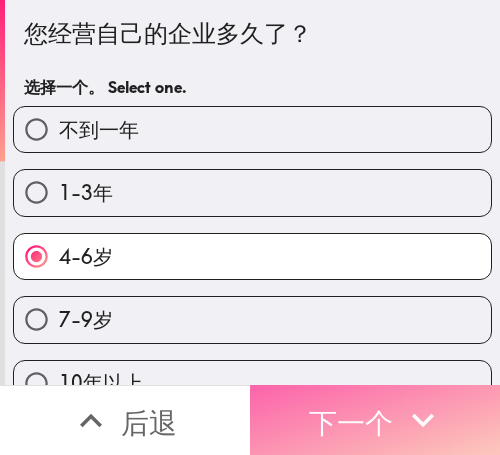 click on "下一个" at bounding box center (351, 420) 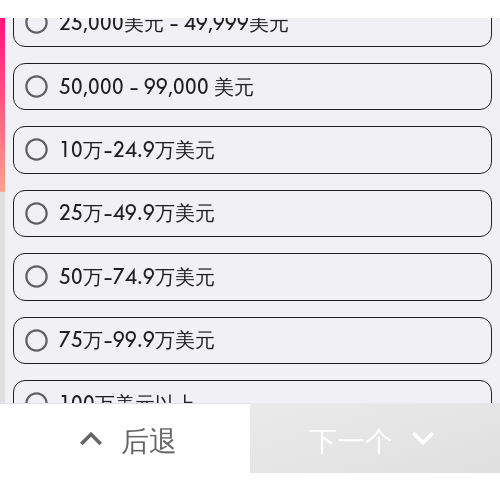 scroll, scrollTop: 229, scrollLeft: 0, axis: vertical 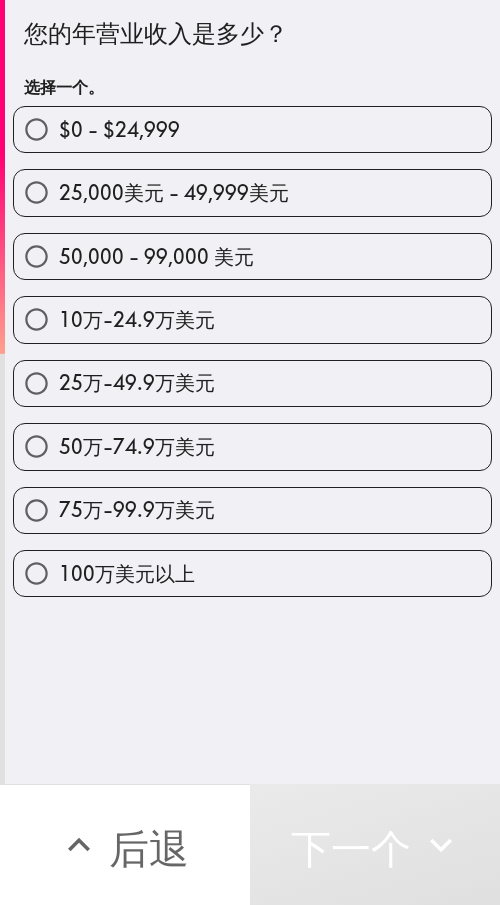 click on "75万-99.9万美元" at bounding box center [137, 509] 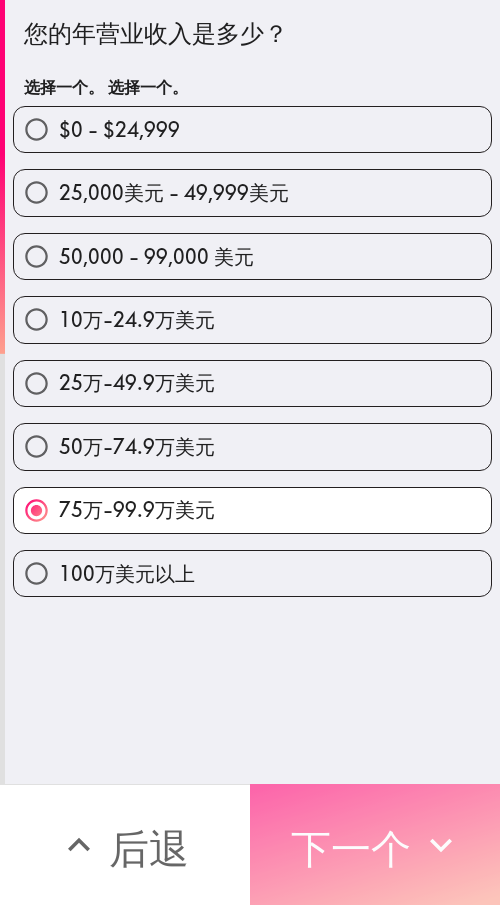 click on "下一个" at bounding box center [351, 845] 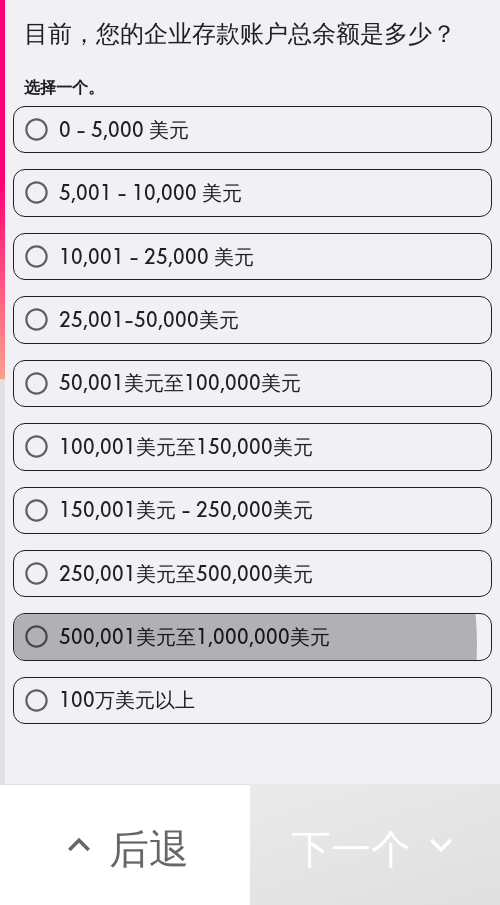 click on "500,001美元至1,000,000美元" at bounding box center (194, 636) 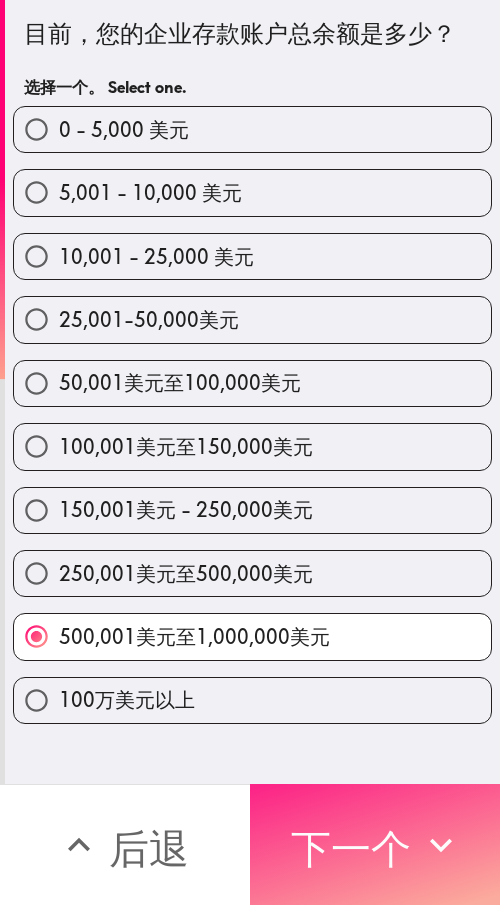 click on "下一个" at bounding box center (351, 845) 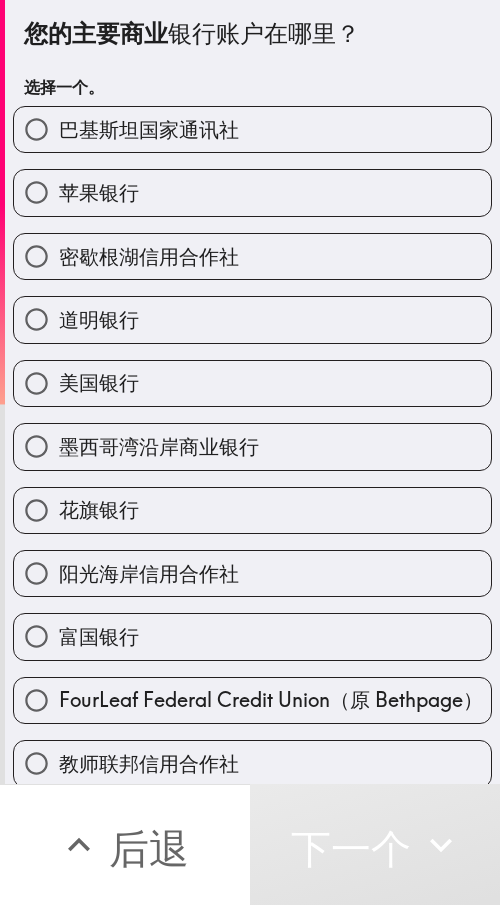 click on "美国银行" at bounding box center (252, 383) 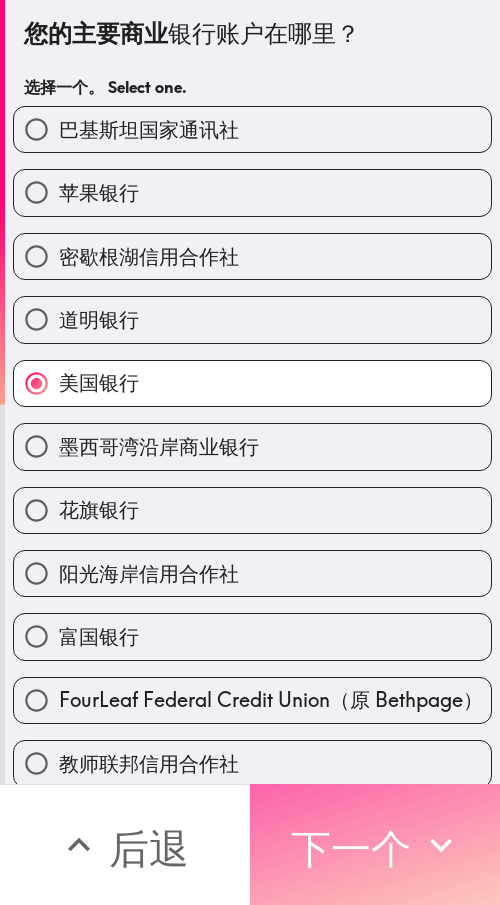 click on "下一个" at bounding box center [351, 848] 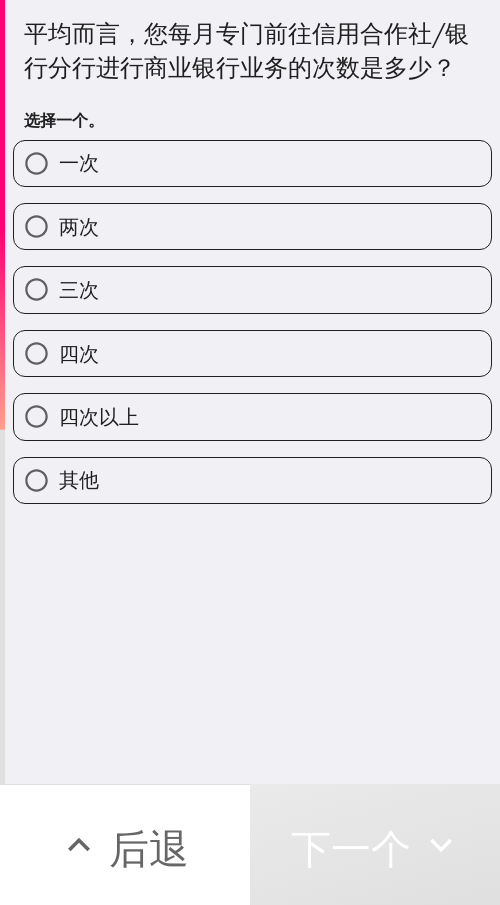 click on "平均而言，您每月专门前往信用合作社/银行分行进行商业银行业务的次数是多少？ 选择一个。 一次 两次 三次 四次 四次以上 其他" at bounding box center (252, 392) 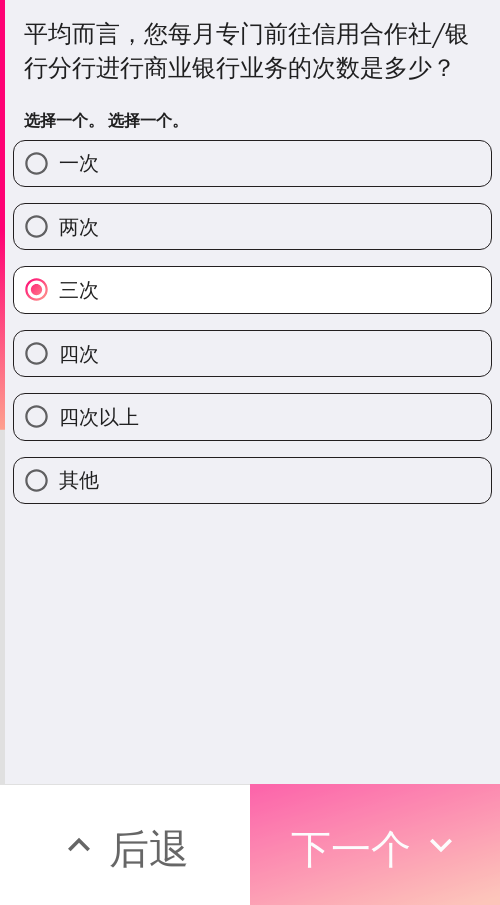 click on "下一个" at bounding box center [351, 848] 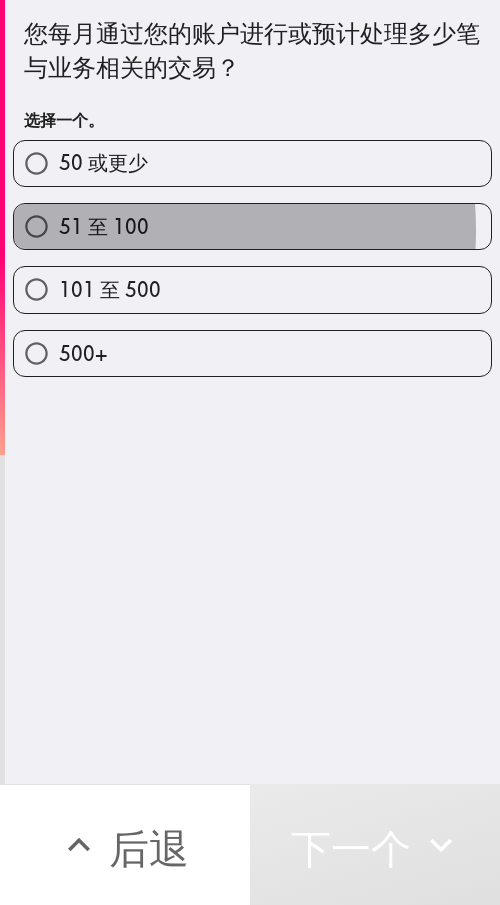 click on "51 至 100" at bounding box center [104, 226] 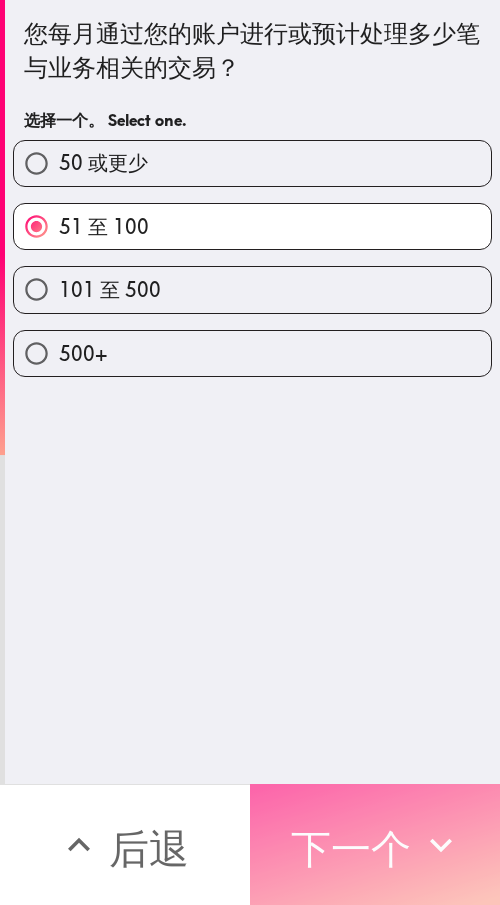 click on "下一个" at bounding box center (351, 848) 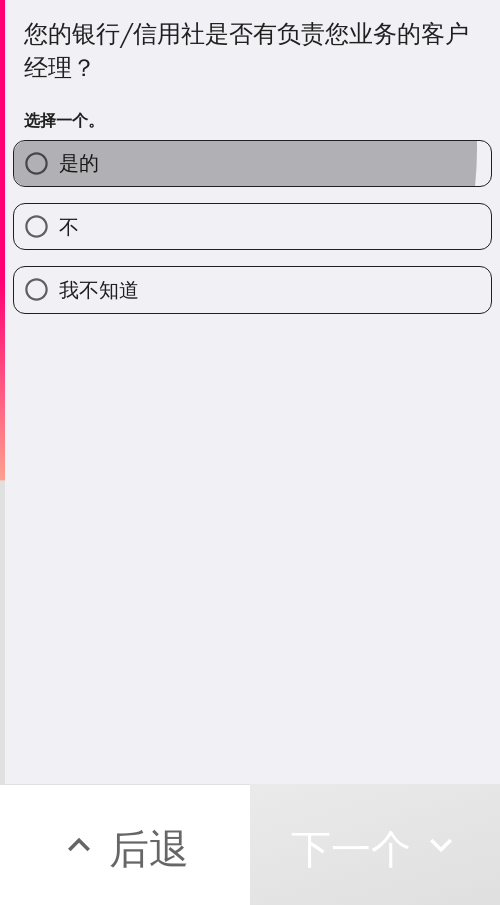 drag, startPoint x: 126, startPoint y: 149, endPoint x: 150, endPoint y: 195, distance: 51.884487 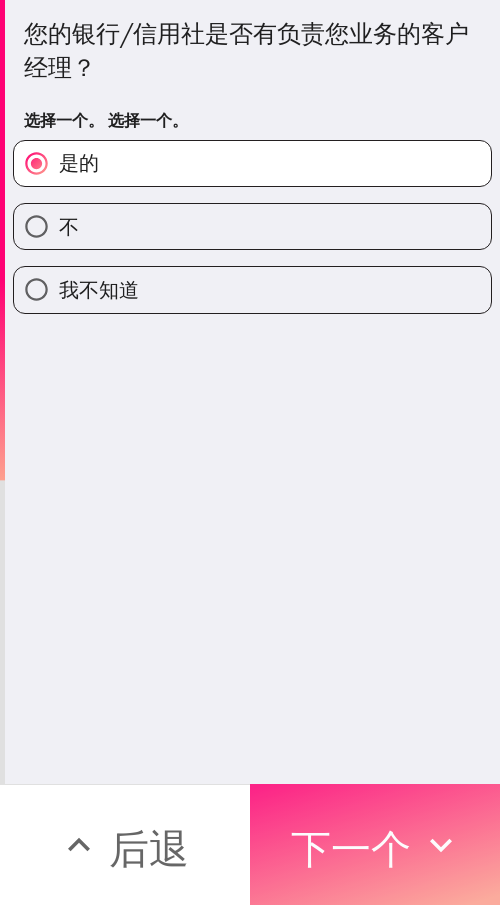 click on "下一个" at bounding box center [351, 848] 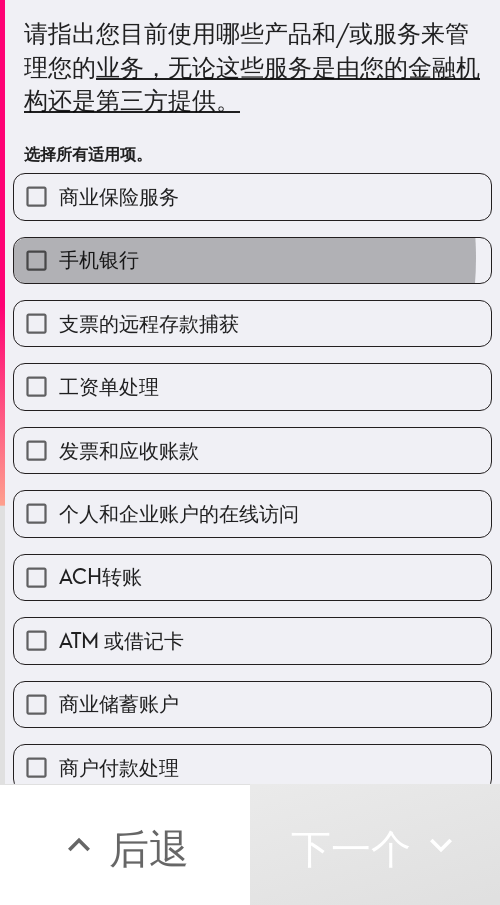 click on "手机银行" at bounding box center (252, 260) 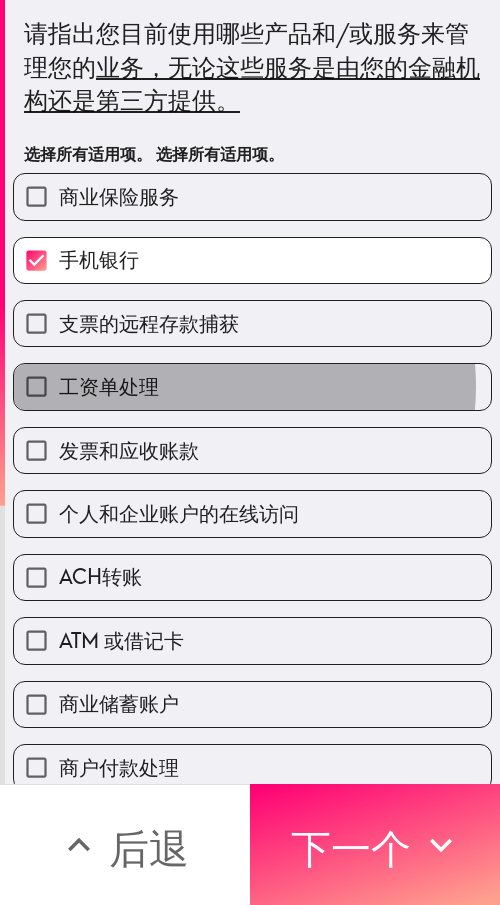 click on "工资单处理" at bounding box center (252, 386) 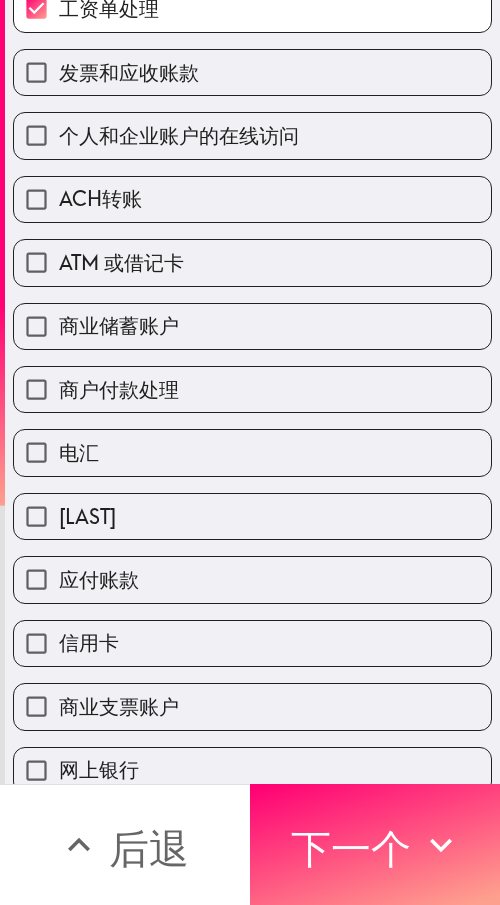scroll, scrollTop: 405, scrollLeft: 0, axis: vertical 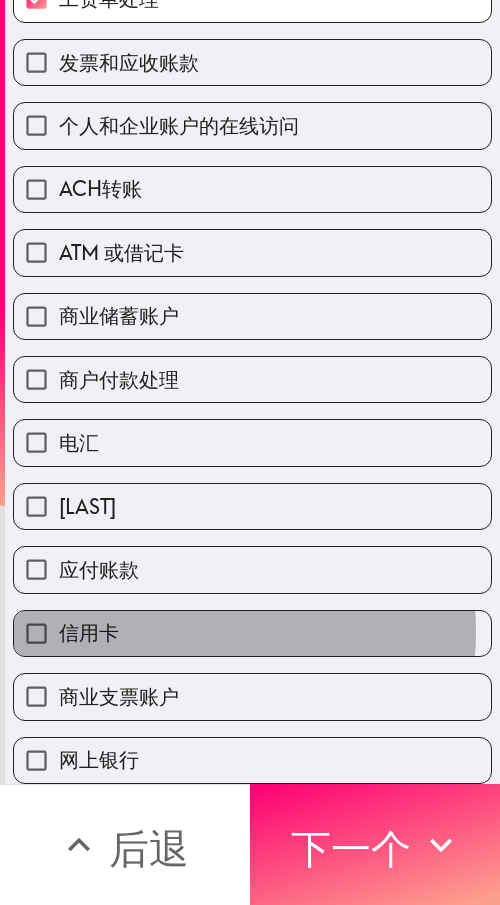 click on "信用卡" at bounding box center (252, 633) 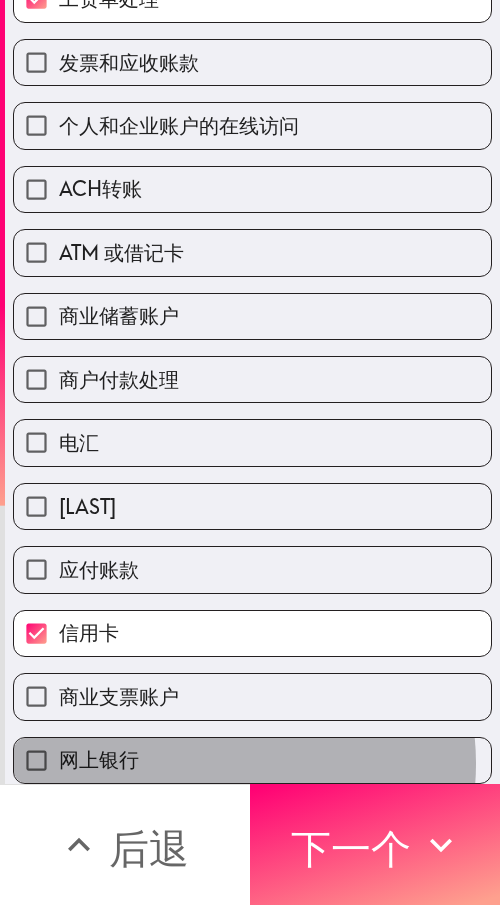 click on "网上银行" at bounding box center (252, 760) 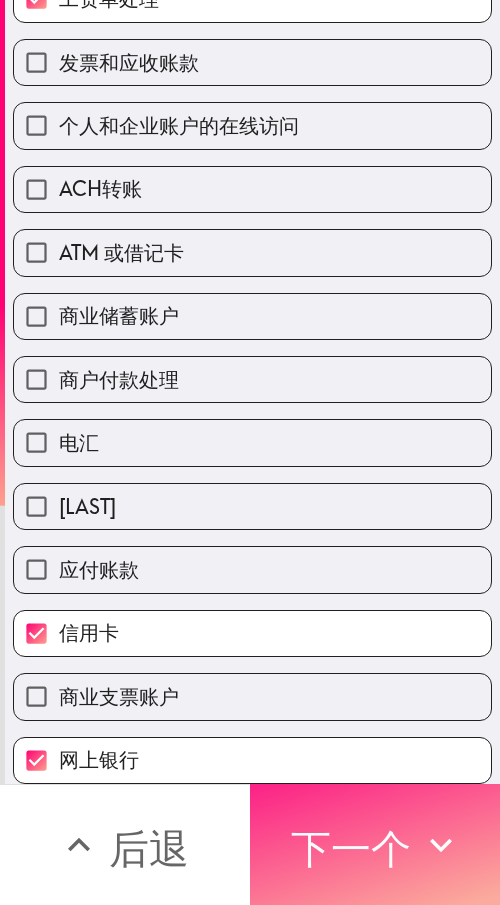 drag, startPoint x: 297, startPoint y: 801, endPoint x: 369, endPoint y: 800, distance: 72.00694 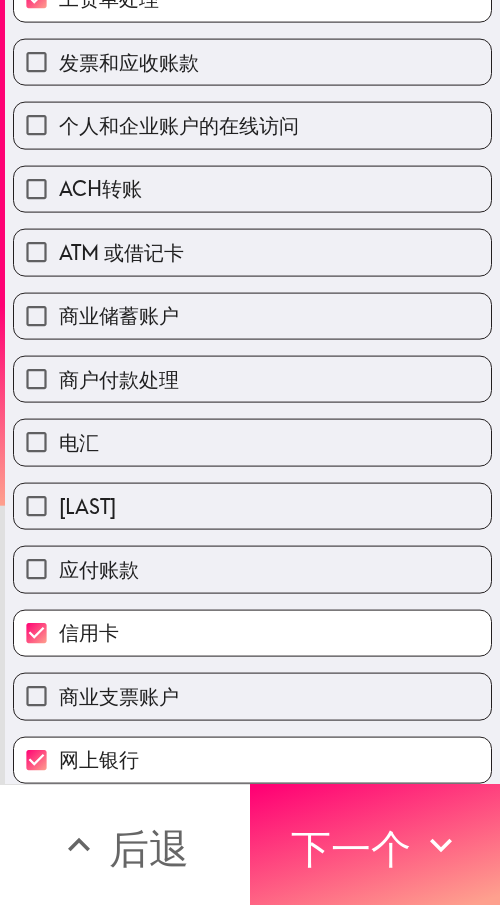 scroll, scrollTop: 43, scrollLeft: 0, axis: vertical 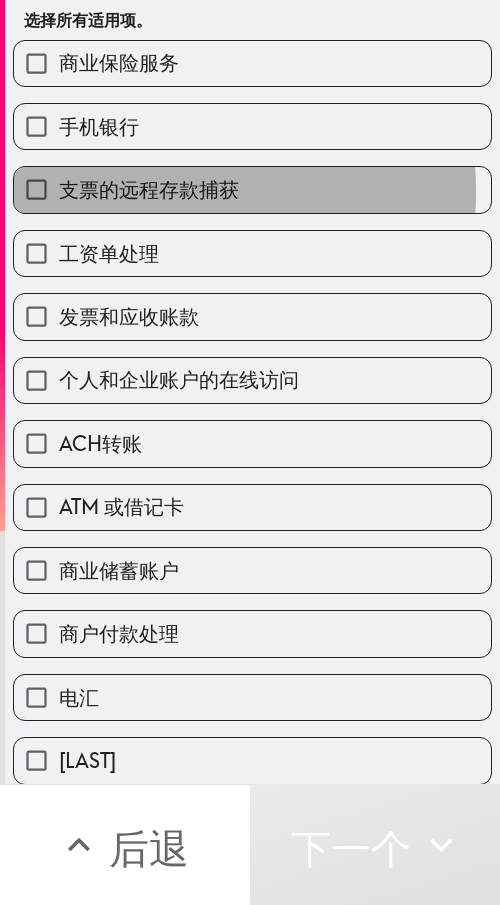 click on "支票的远程存款捕获" at bounding box center [149, 189] 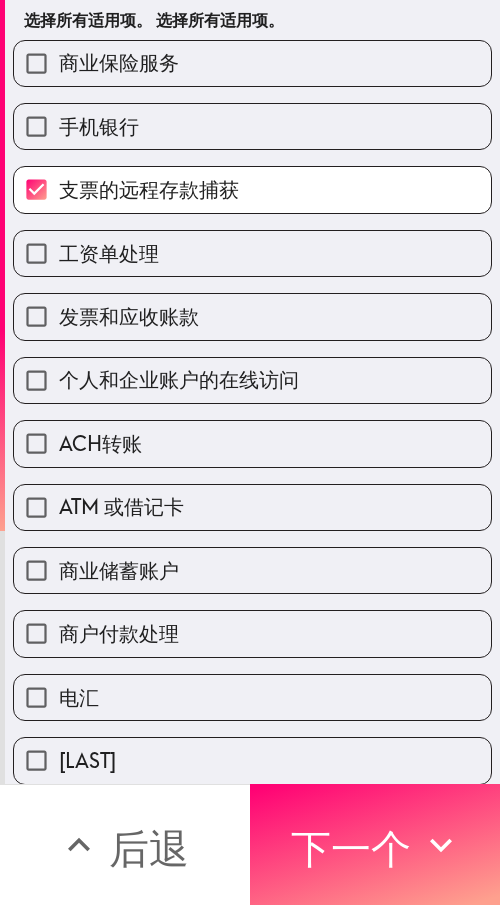 click on "发票和应收账款" at bounding box center (252, 316) 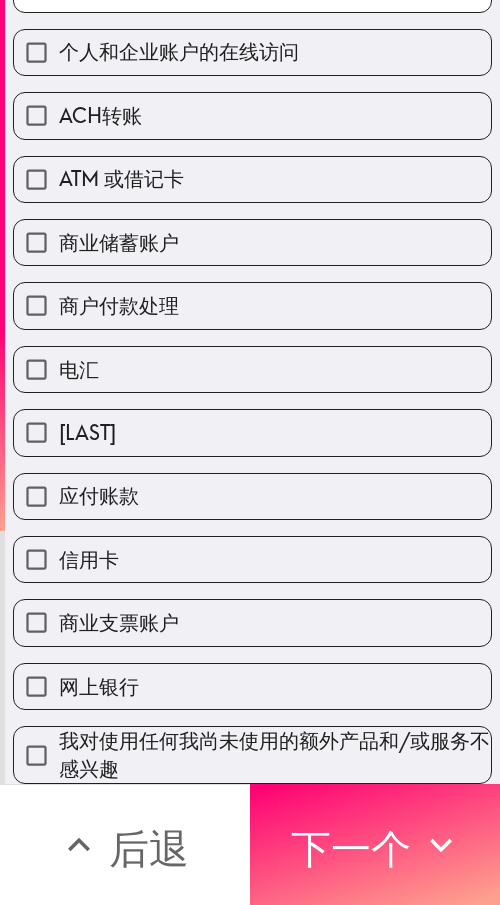scroll, scrollTop: 445, scrollLeft: 0, axis: vertical 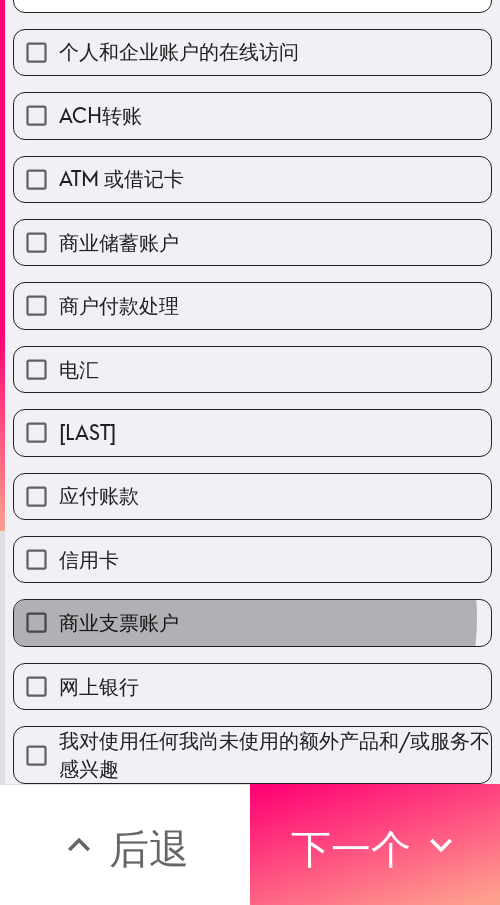 click on "商业支票账户" at bounding box center (252, 622) 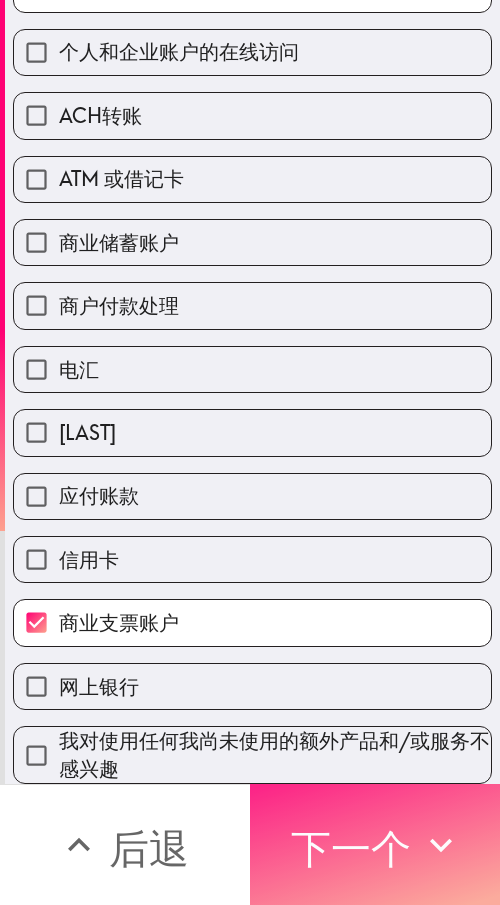 click on "下一个" at bounding box center [351, 848] 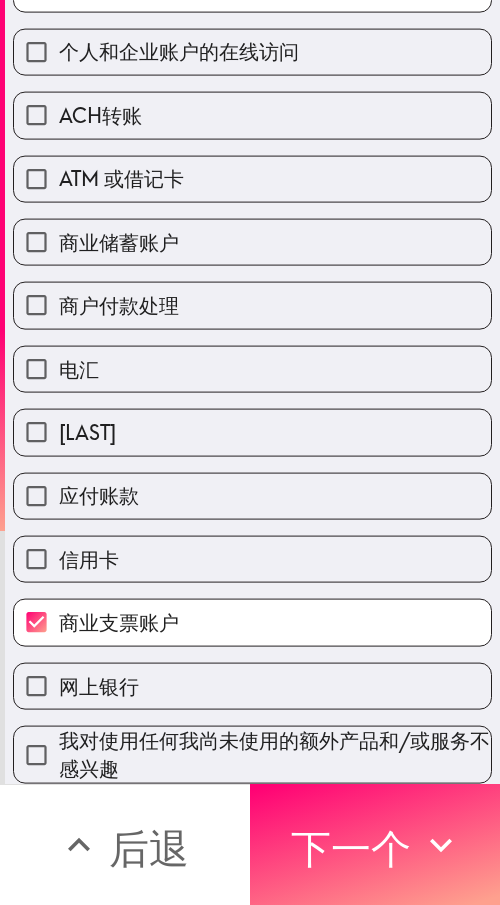 scroll, scrollTop: 123, scrollLeft: 0, axis: vertical 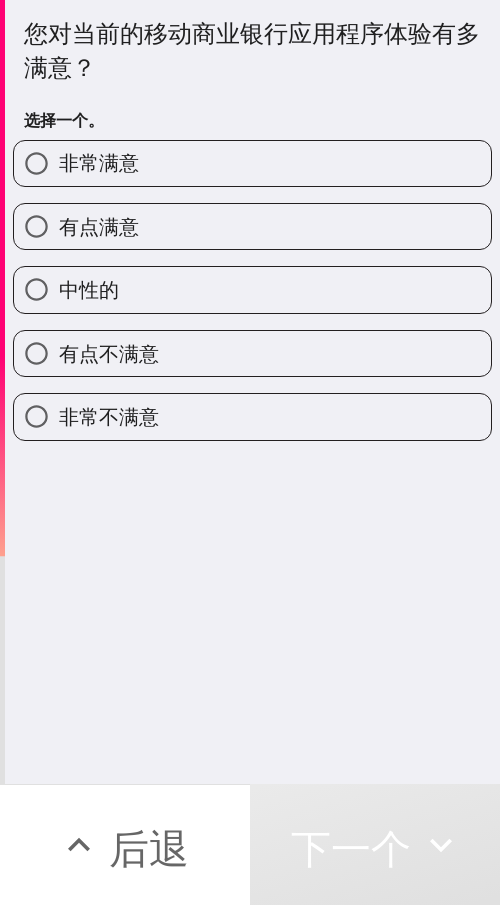 click on "有点满意" at bounding box center [252, 226] 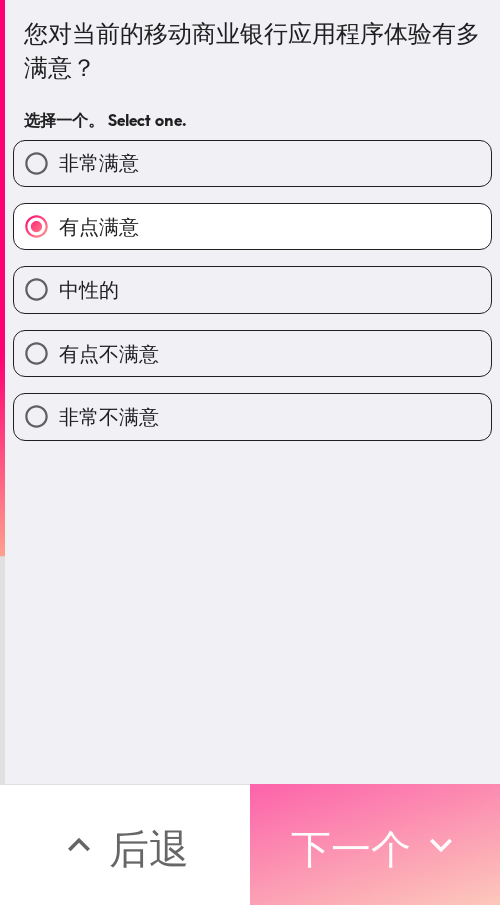 click on "下一个" at bounding box center [351, 845] 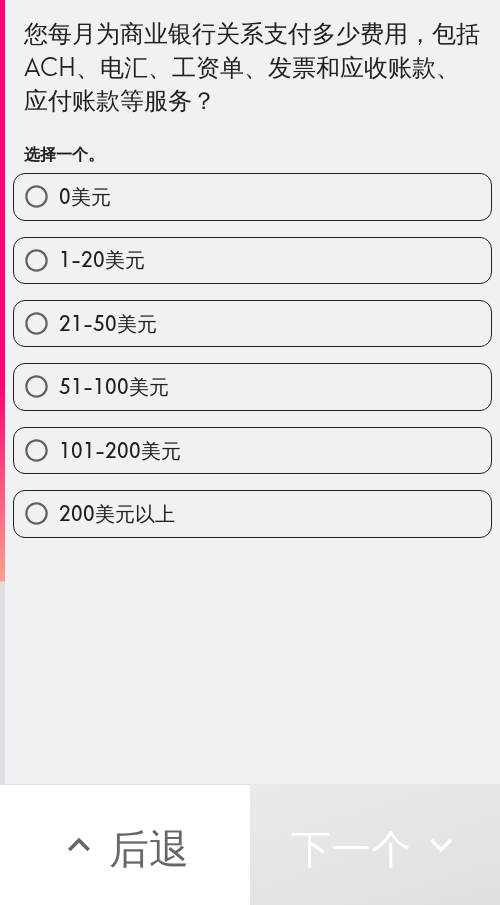 click on "51-100美元" at bounding box center [252, 386] 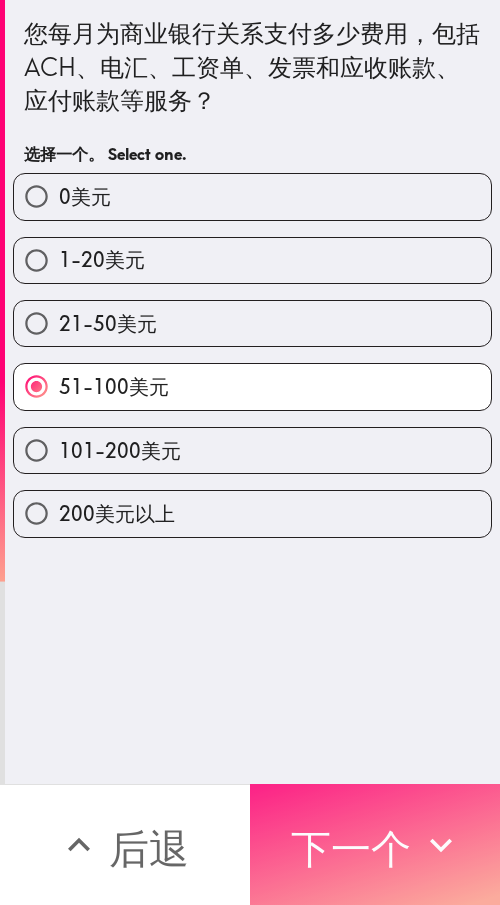 click on "下一个" at bounding box center (351, 848) 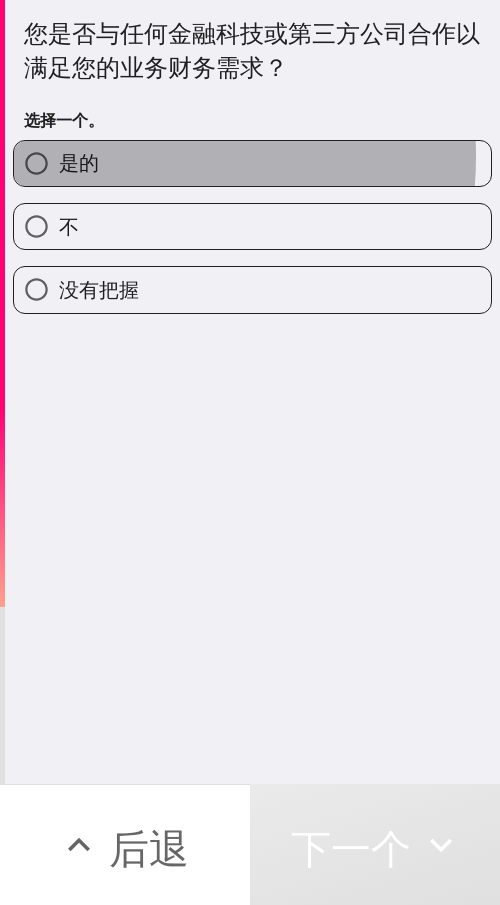 click on "是的" at bounding box center (252, 163) 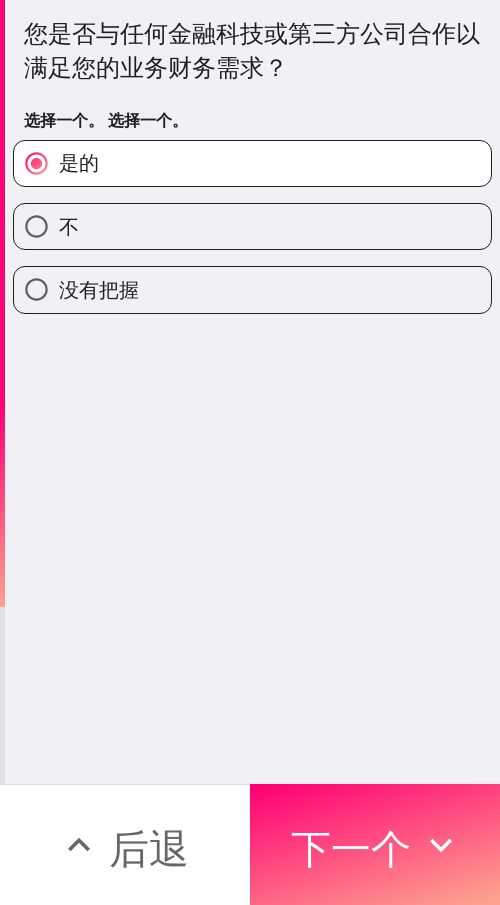 click on "不" at bounding box center [36, 226] 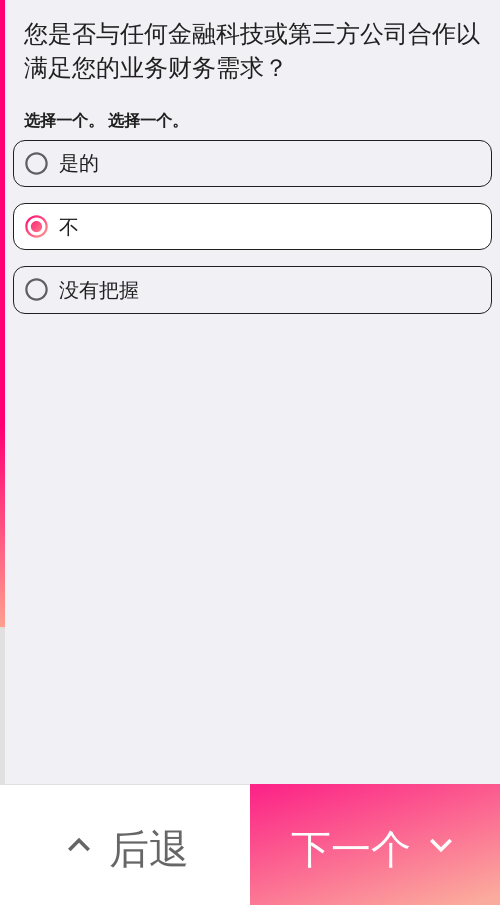 click on "下一个" at bounding box center (351, 845) 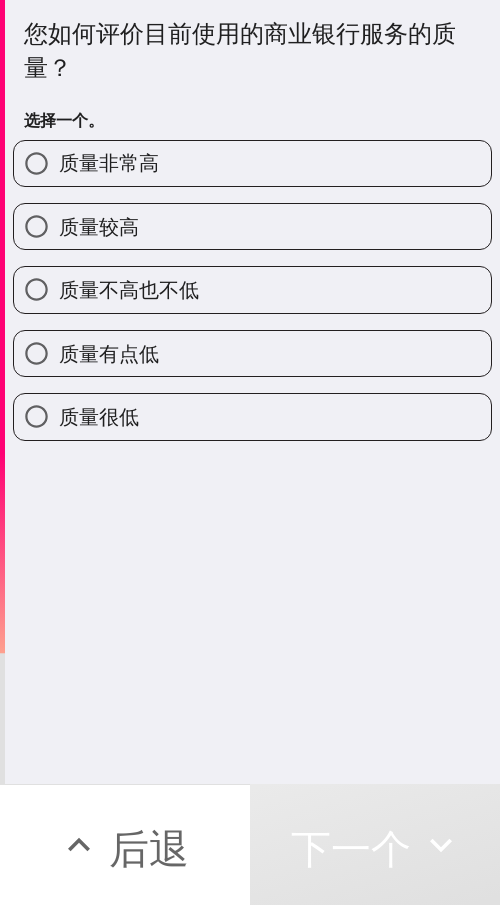 drag, startPoint x: 114, startPoint y: 218, endPoint x: 158, endPoint y: 349, distance: 138.1919 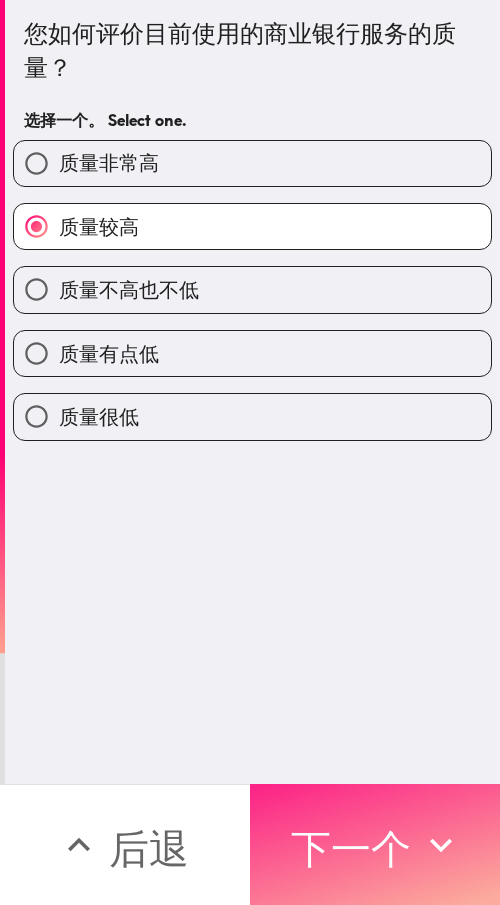 click on "下一个" at bounding box center (351, 848) 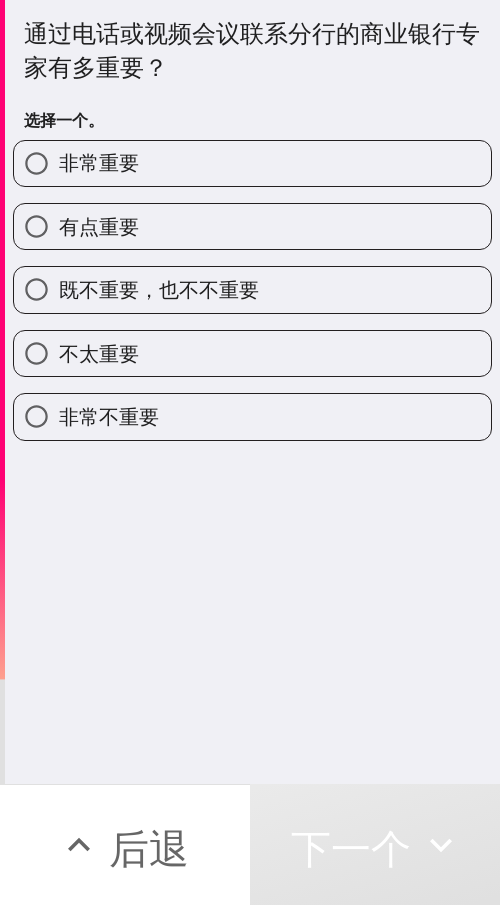 click on "有点重要" at bounding box center (99, 226) 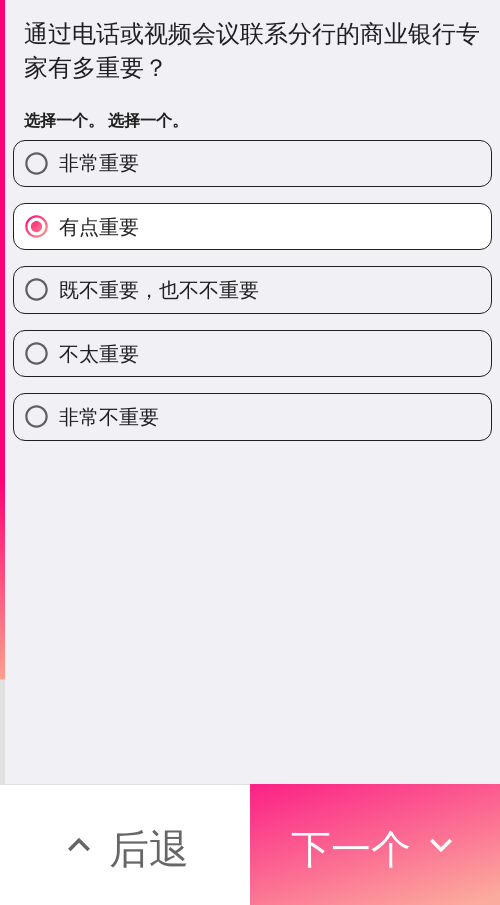 click on "下一个" at bounding box center [375, 844] 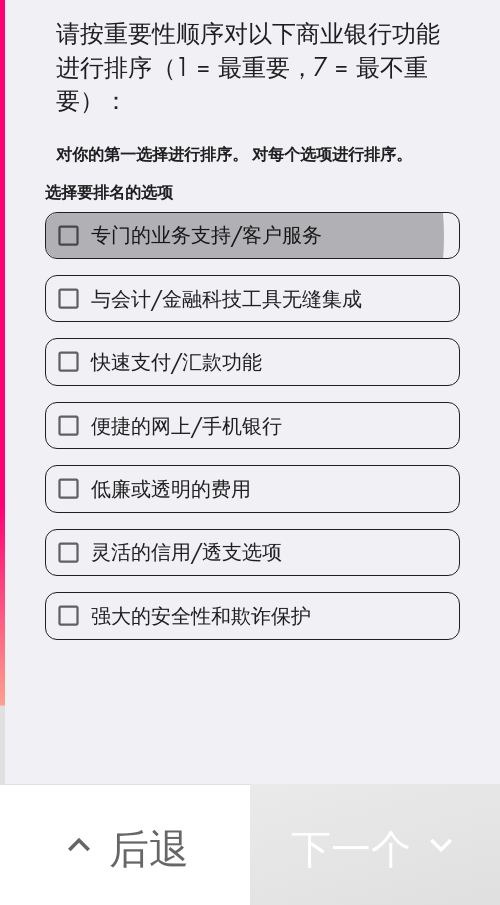 click on "专门的业务支持/客户服务" at bounding box center (206, 234) 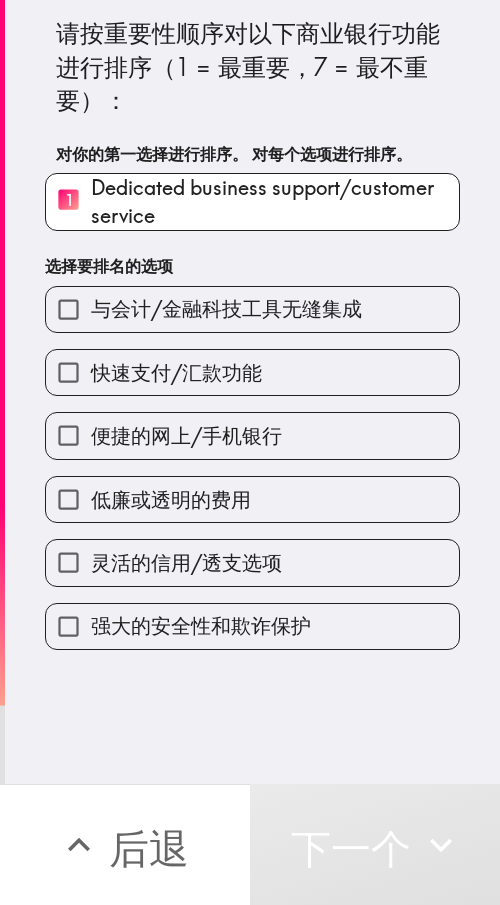 drag, startPoint x: 169, startPoint y: 305, endPoint x: 164, endPoint y: 337, distance: 32.38827 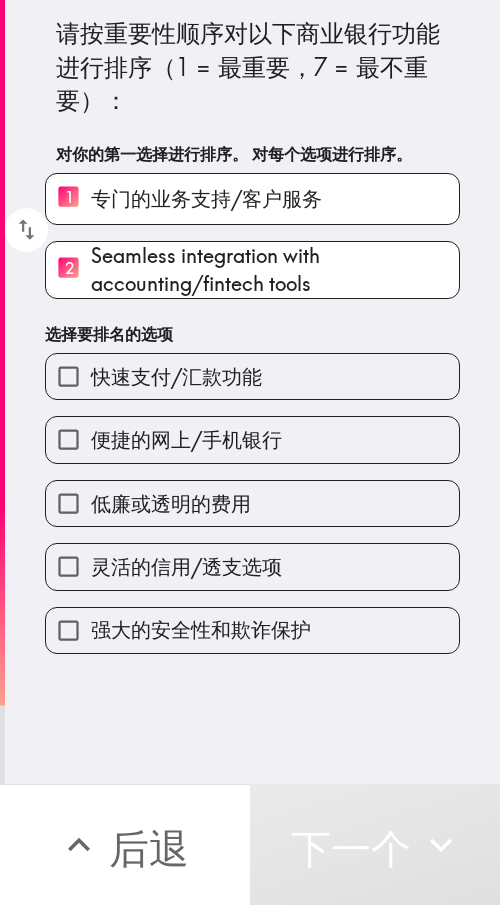 click on "快速支付/汇款功能" at bounding box center (176, 376) 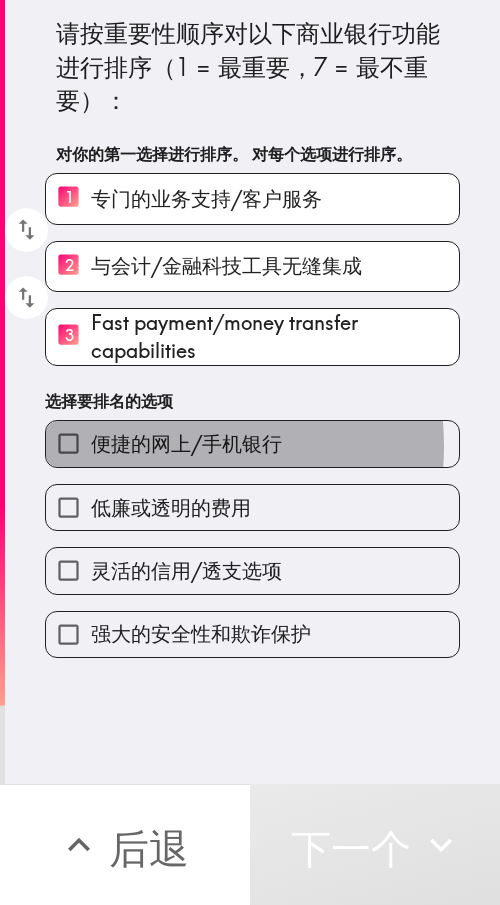 click on "便捷的网上/手机银行" at bounding box center [186, 443] 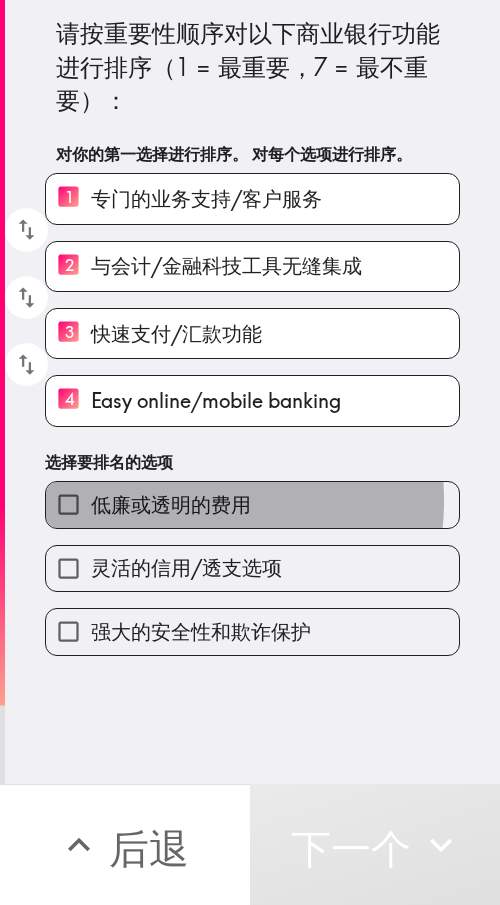 drag, startPoint x: 161, startPoint y: 500, endPoint x: 185, endPoint y: 544, distance: 50.119858 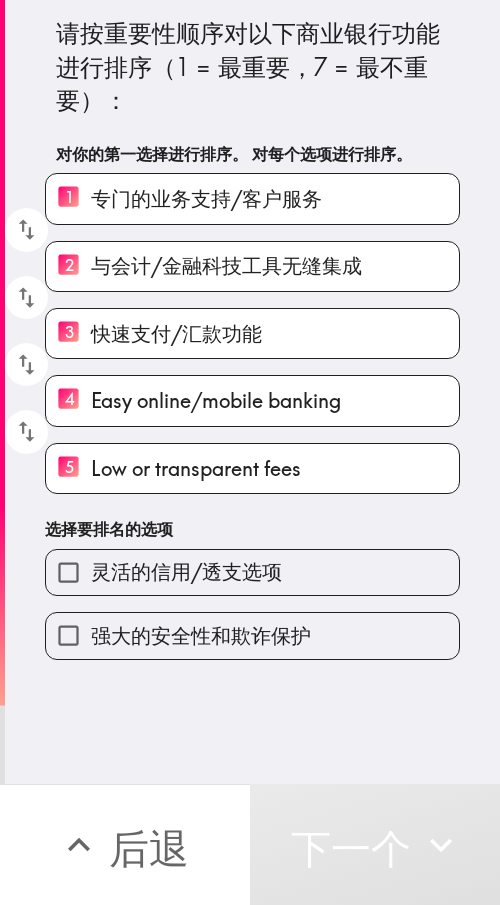 click on "灵活的信用/透支选项" at bounding box center [186, 571] 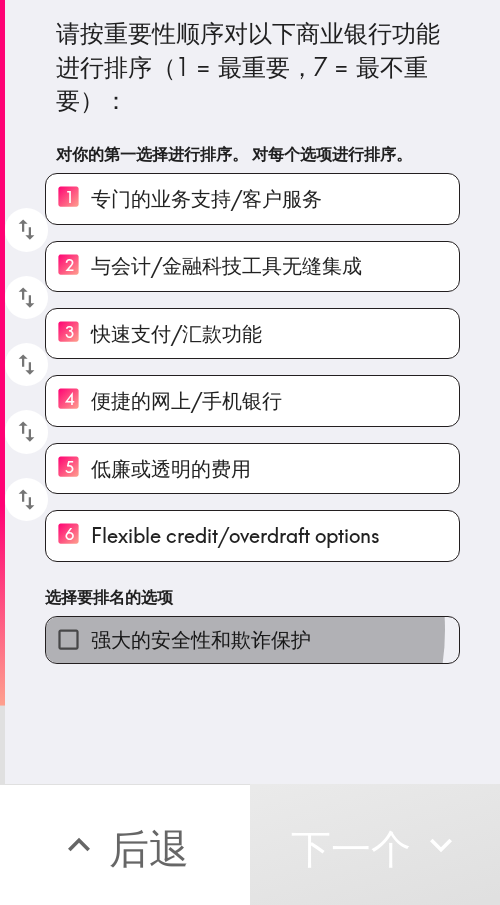 click on "强大的安全性和欺诈保护" at bounding box center (201, 639) 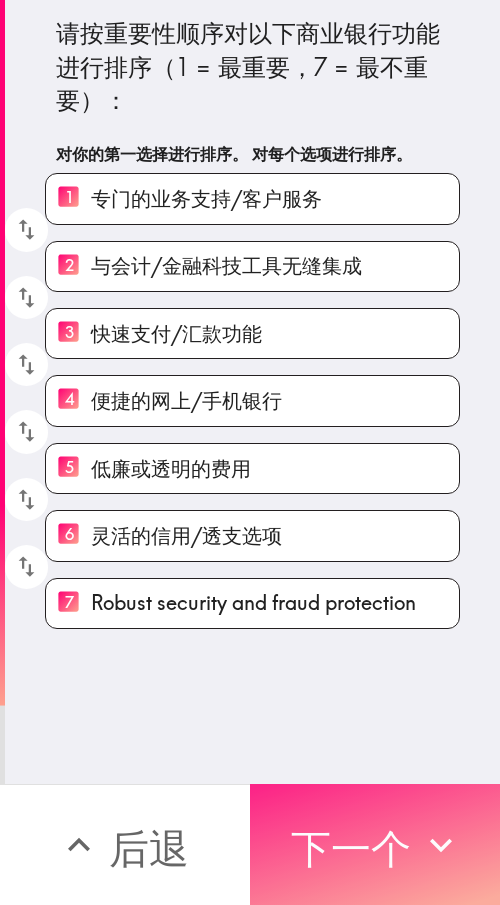 drag, startPoint x: 360, startPoint y: 836, endPoint x: 490, endPoint y: 762, distance: 149.58609 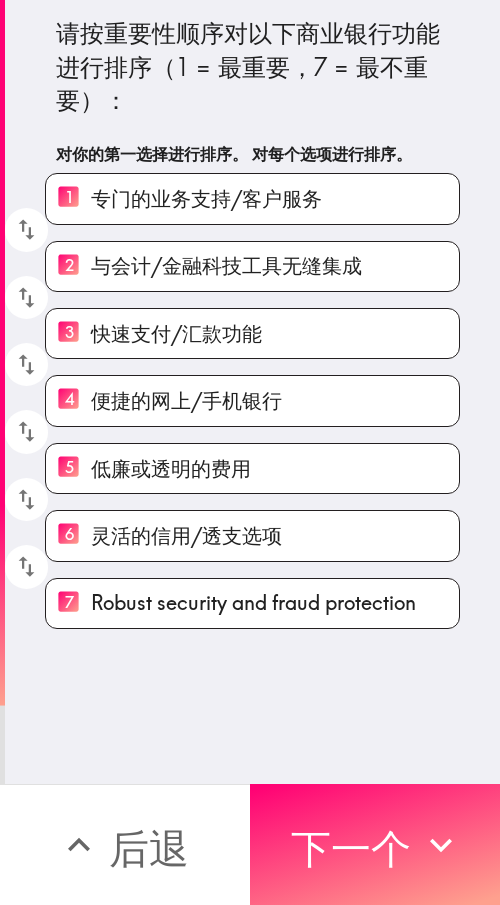 click on "下一个" at bounding box center [351, 848] 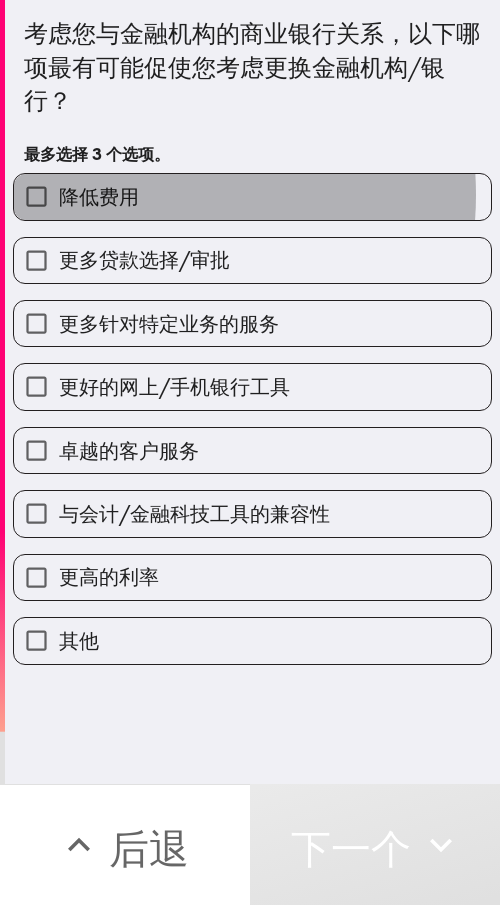 click on "降低费用" at bounding box center [99, 196] 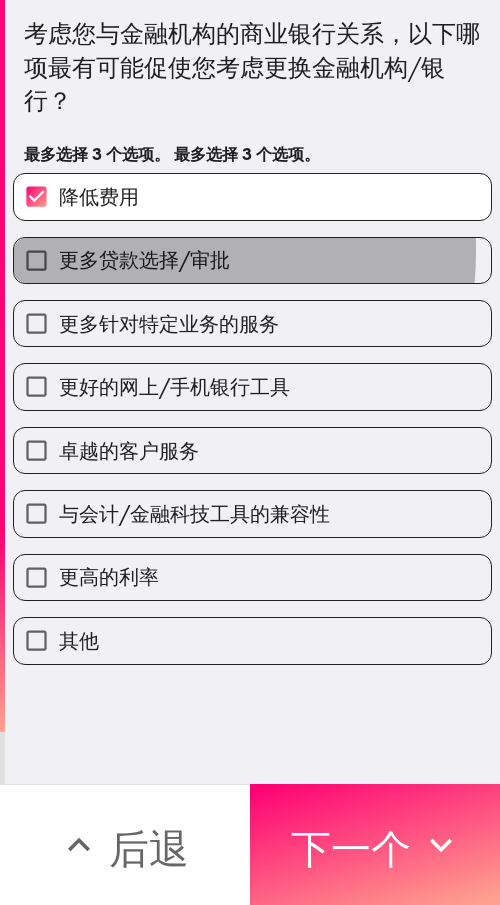 click on "更多贷款选择/审批" at bounding box center [144, 259] 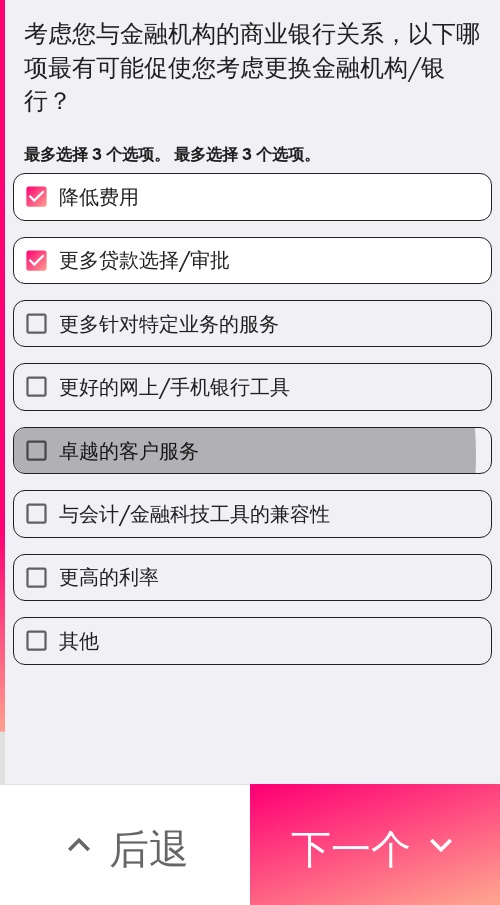 click on "卓越的客户服务" at bounding box center (129, 450) 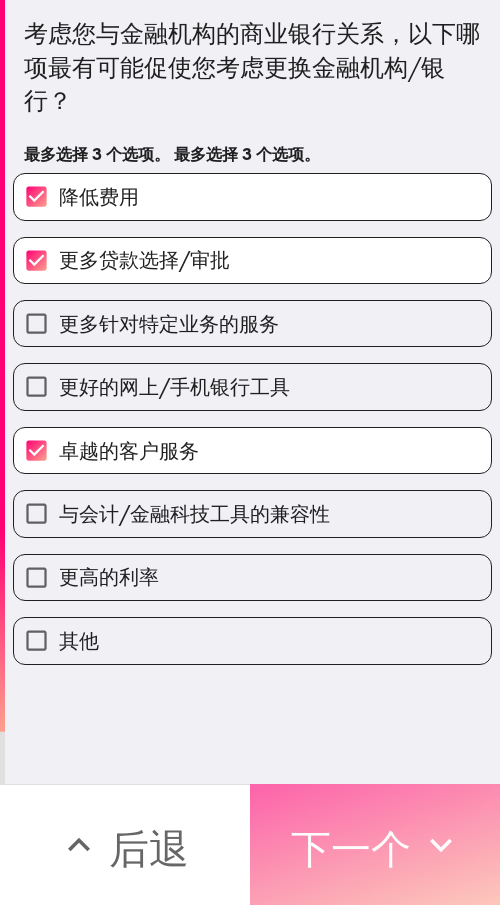 click on "下一个" at bounding box center [351, 848] 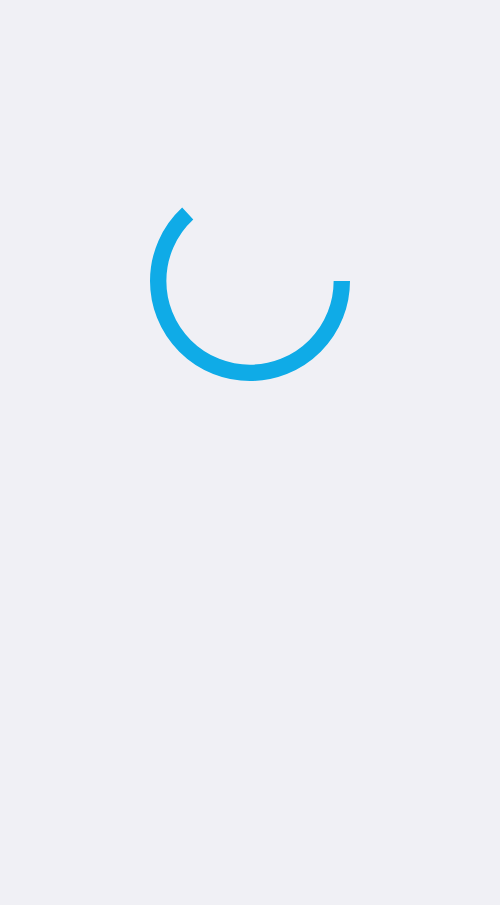 scroll, scrollTop: 0, scrollLeft: 0, axis: both 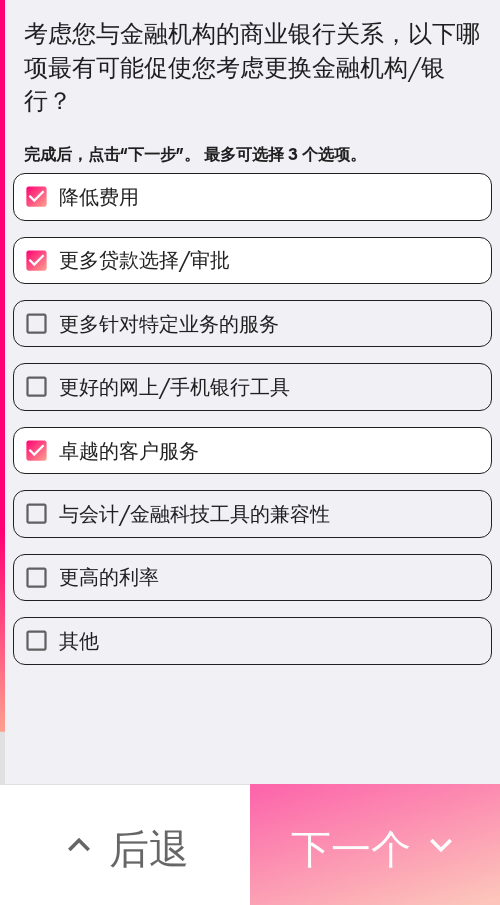click on "下一个" at bounding box center [351, 848] 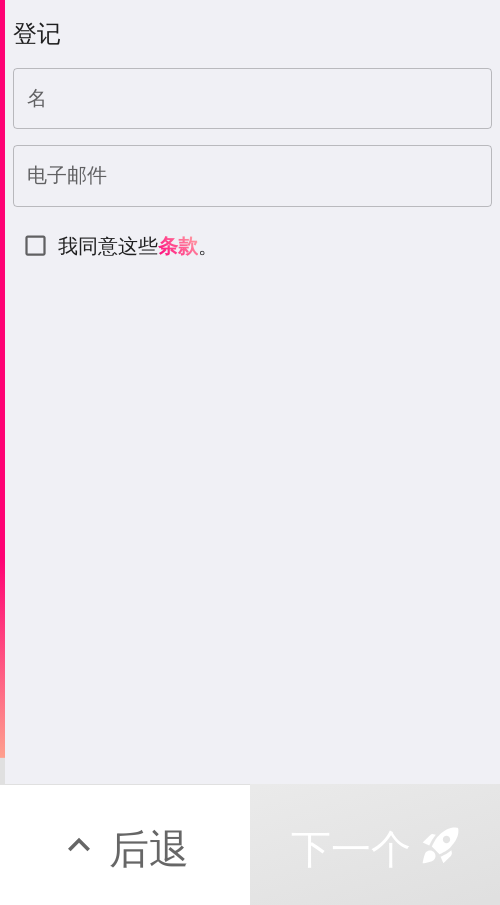 click on "名" at bounding box center (252, 99) 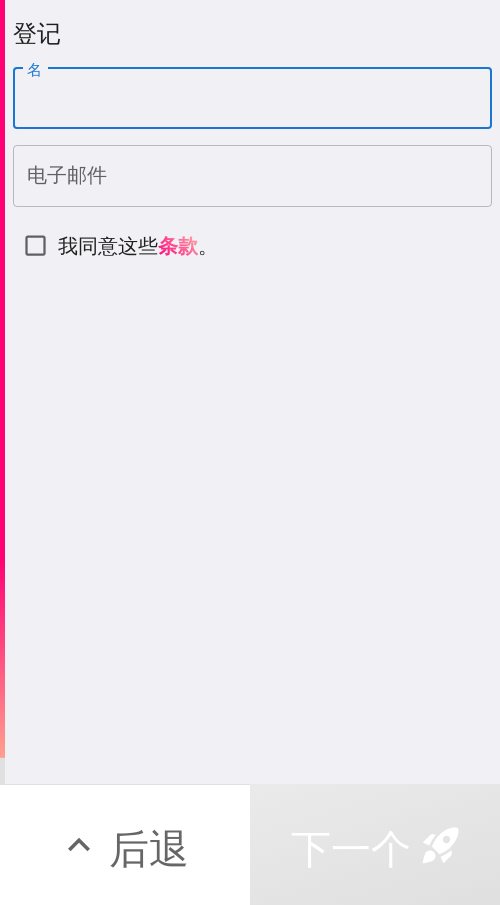 paste on "[NAME]" 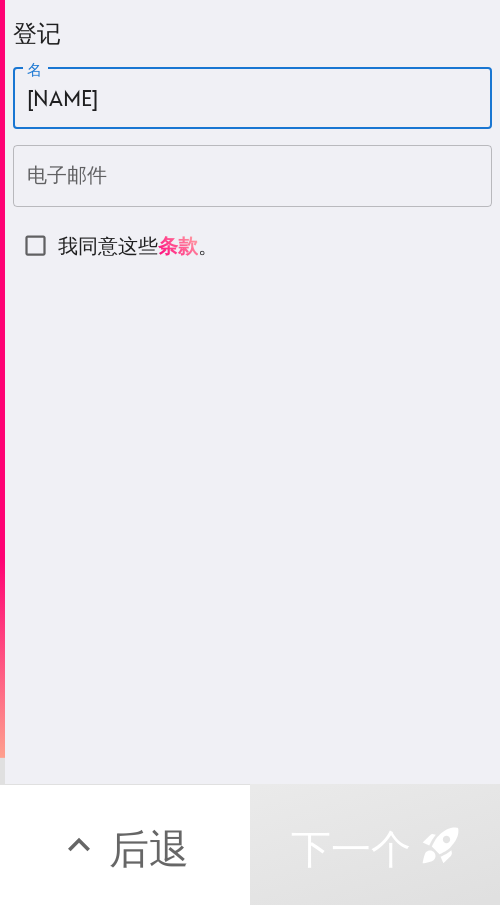 type on "[NAME]" 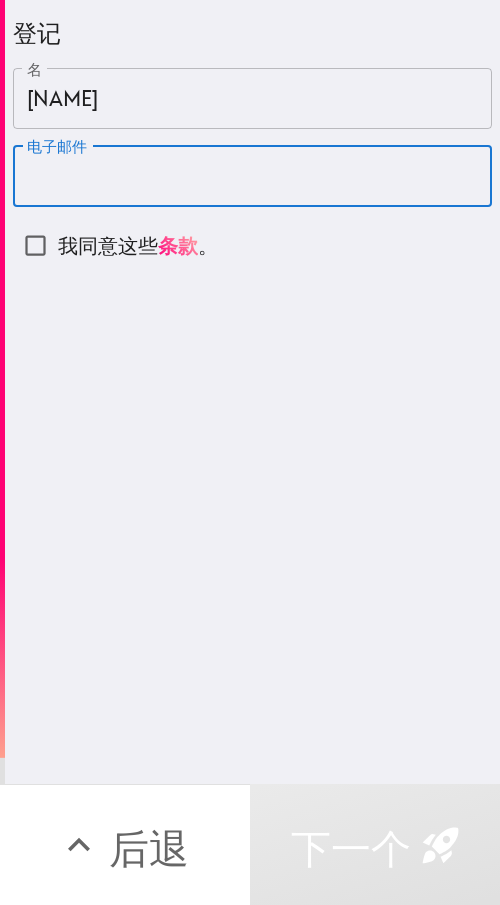 click on "电子邮件" at bounding box center [252, 176] 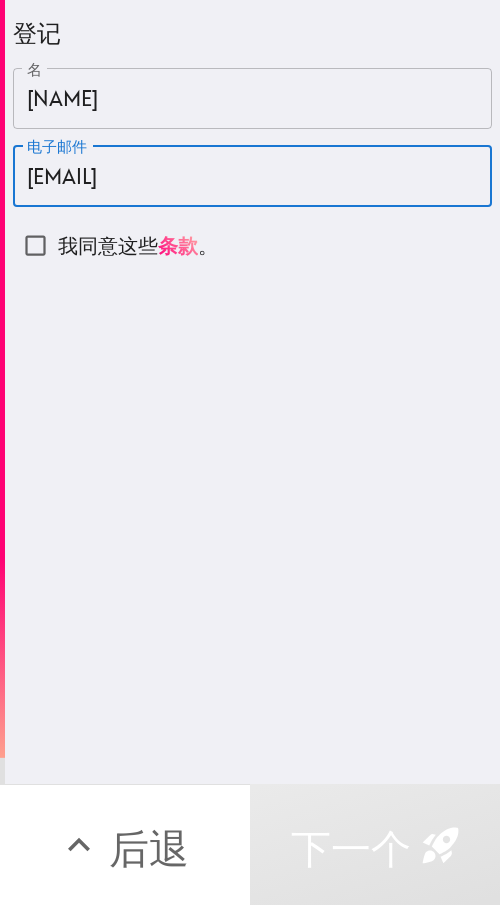 type on "[EMAIL]" 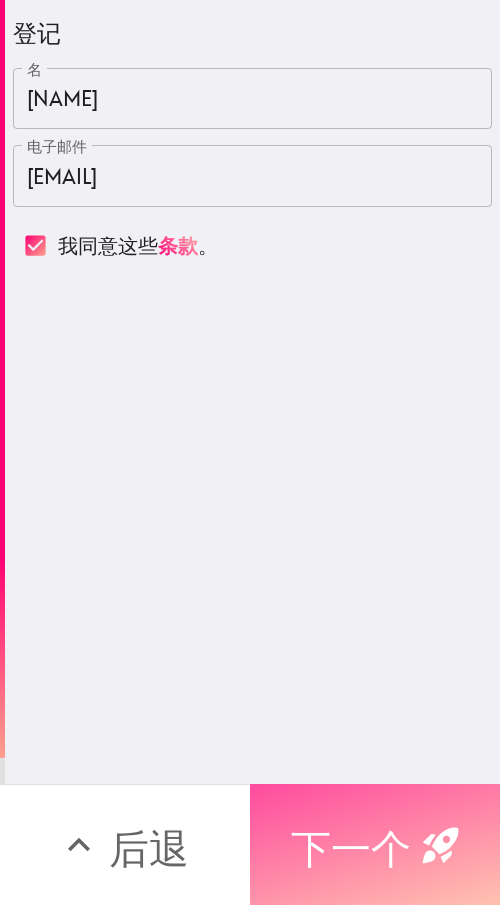 drag, startPoint x: 335, startPoint y: 822, endPoint x: 498, endPoint y: 845, distance: 164.6147 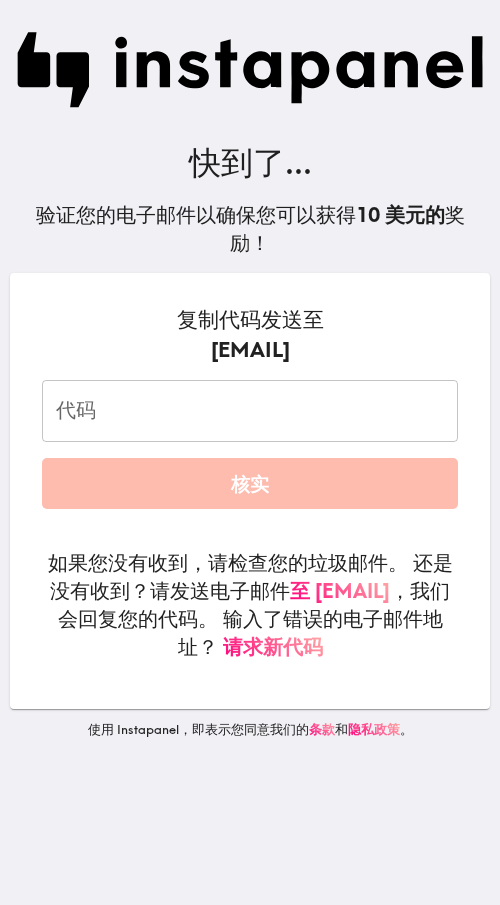 click on "代码" at bounding box center (250, 411) 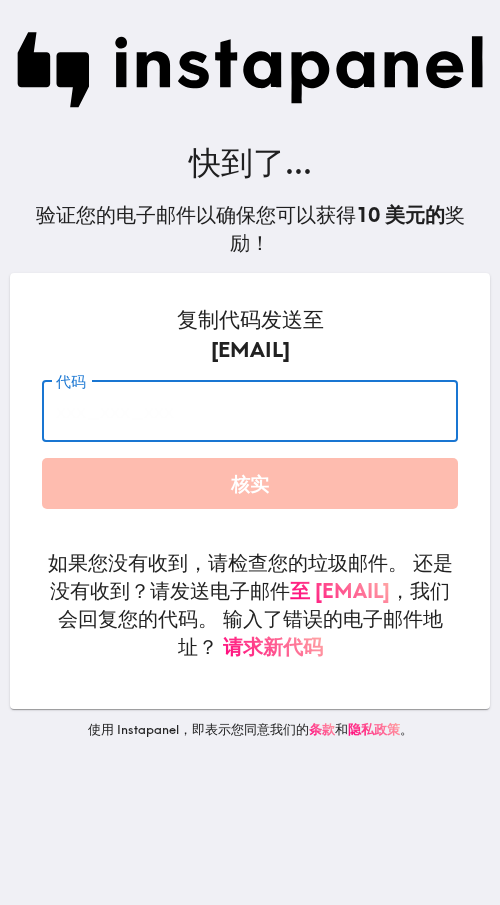 paste on "75n_Ybp_L2m" 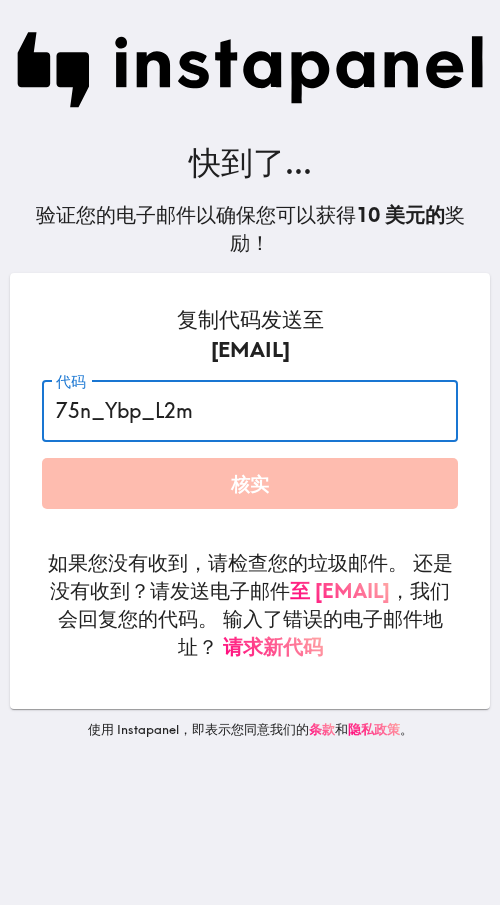 type on "75n_Ybp_L2m" 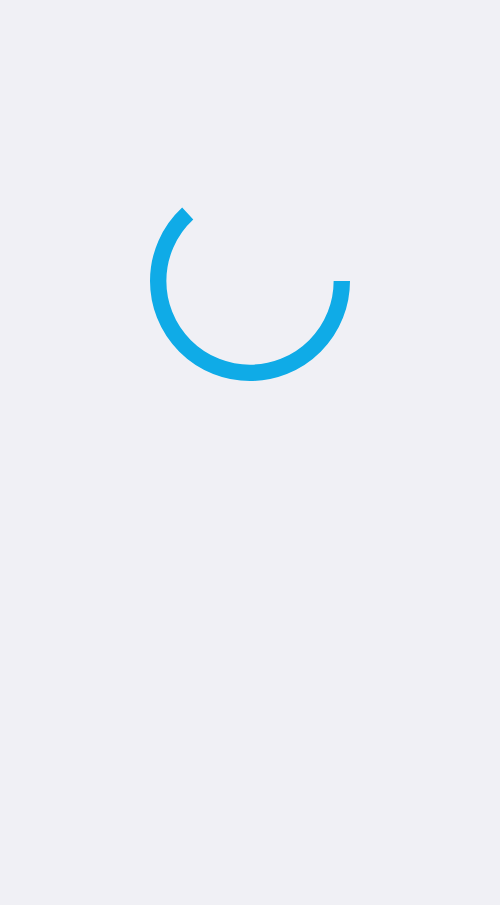 scroll, scrollTop: 0, scrollLeft: 0, axis: both 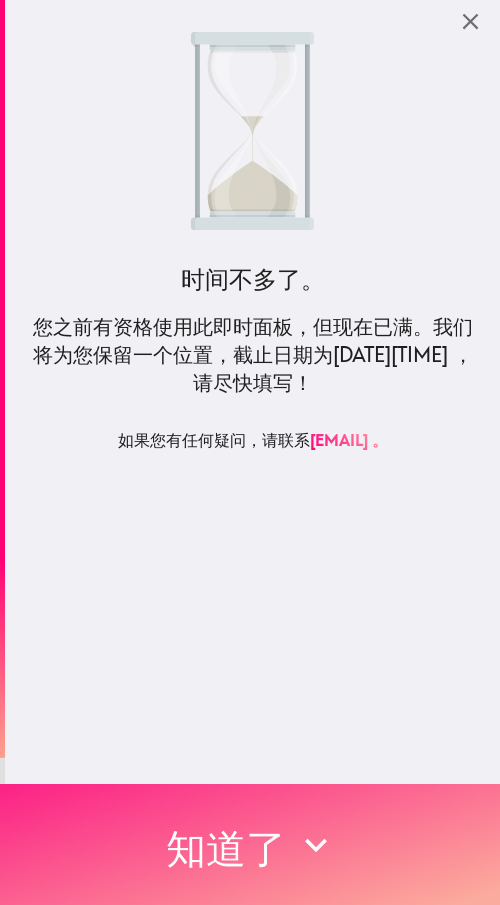click on "知道了" at bounding box center (226, 848) 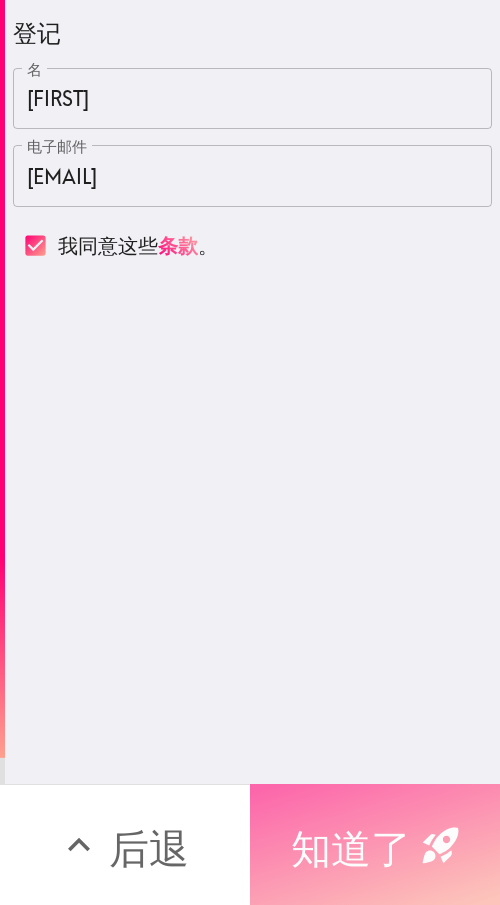 click on "知道了" at bounding box center [351, 848] 